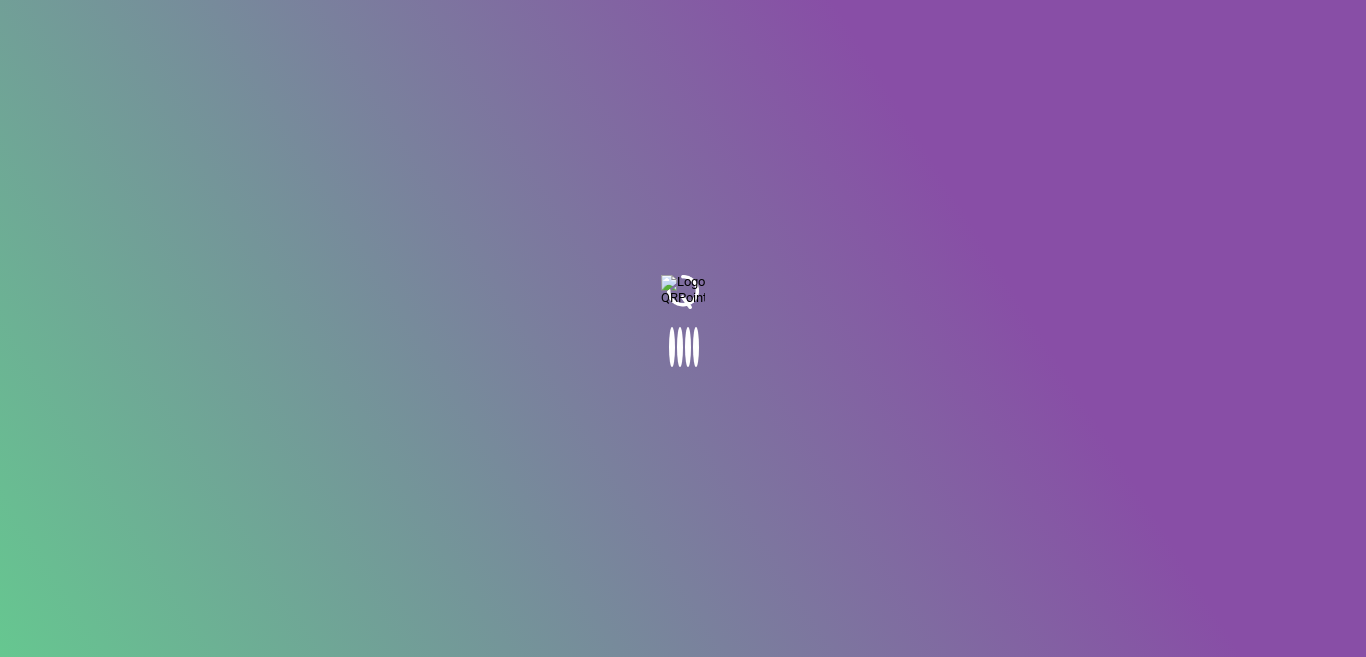 scroll, scrollTop: 0, scrollLeft: 0, axis: both 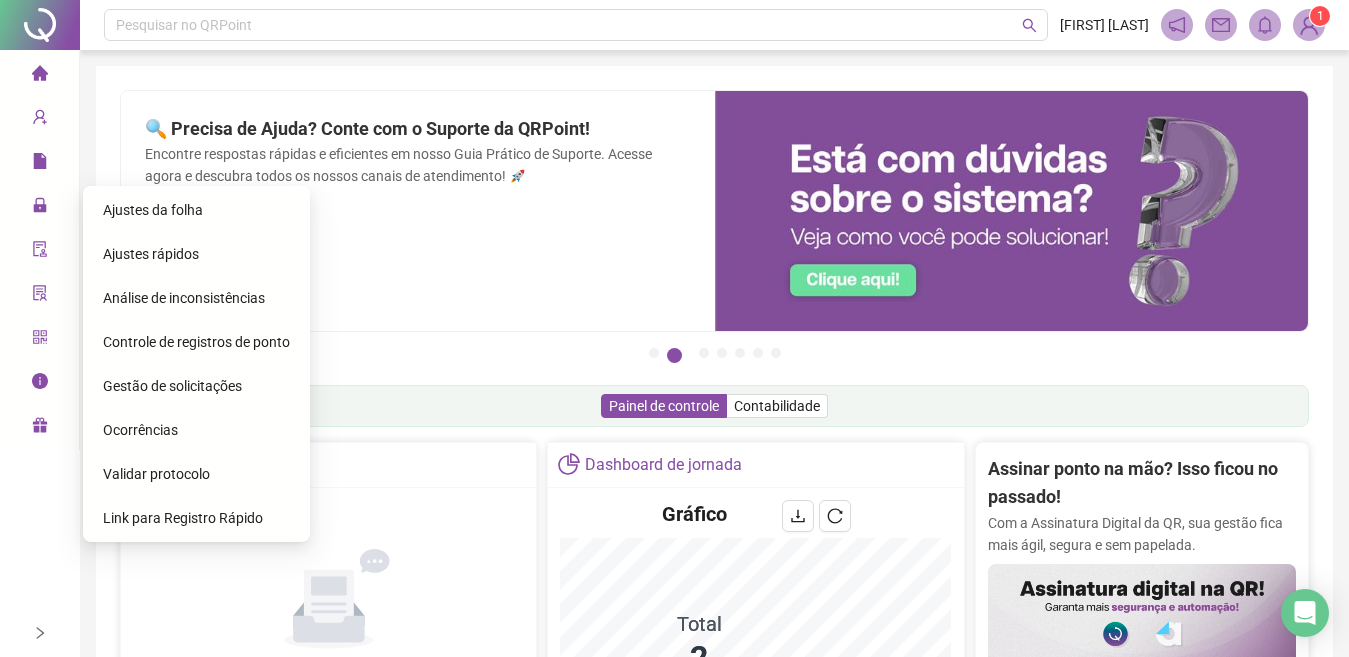 click on "Gestão de solicitações" at bounding box center [172, 386] 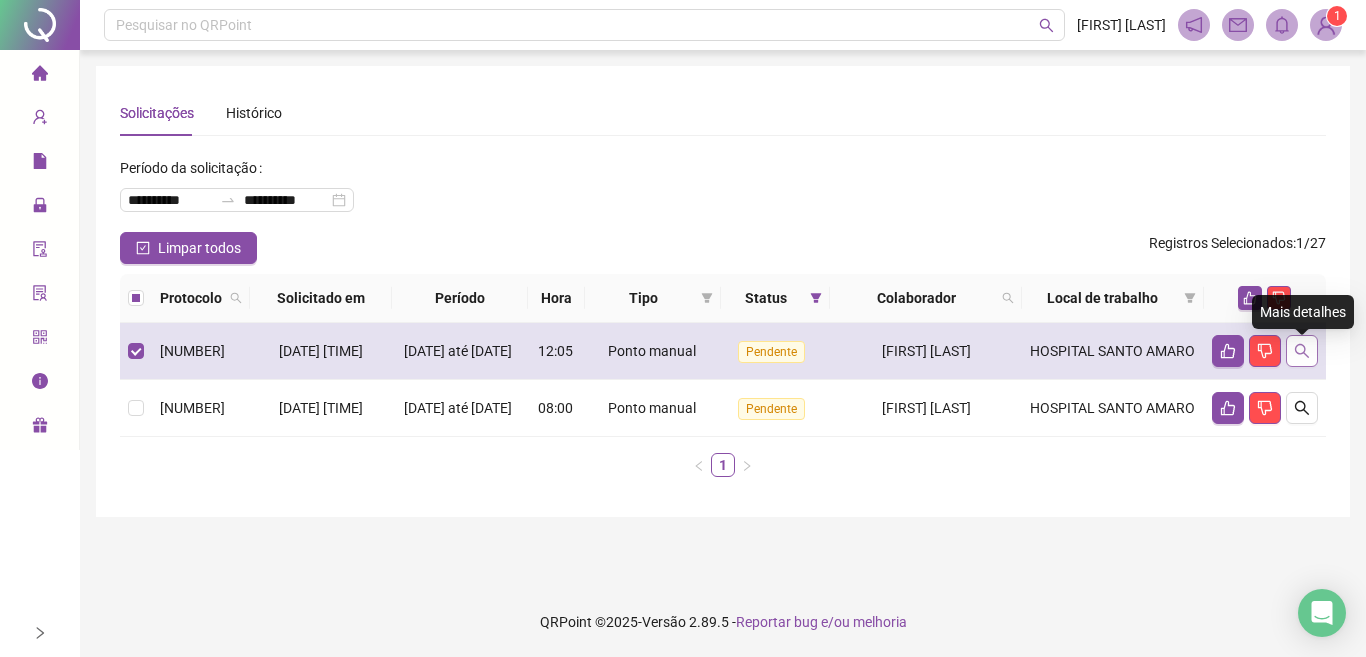 click 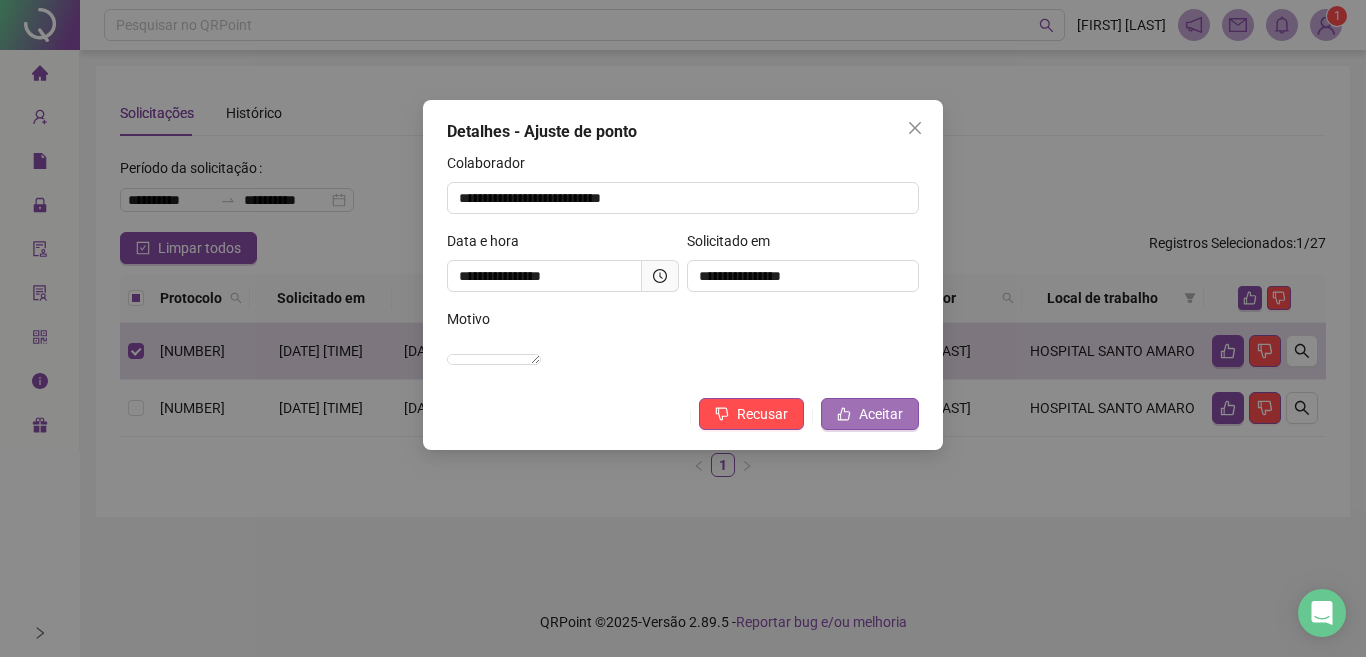 click on "Aceitar" at bounding box center (881, 414) 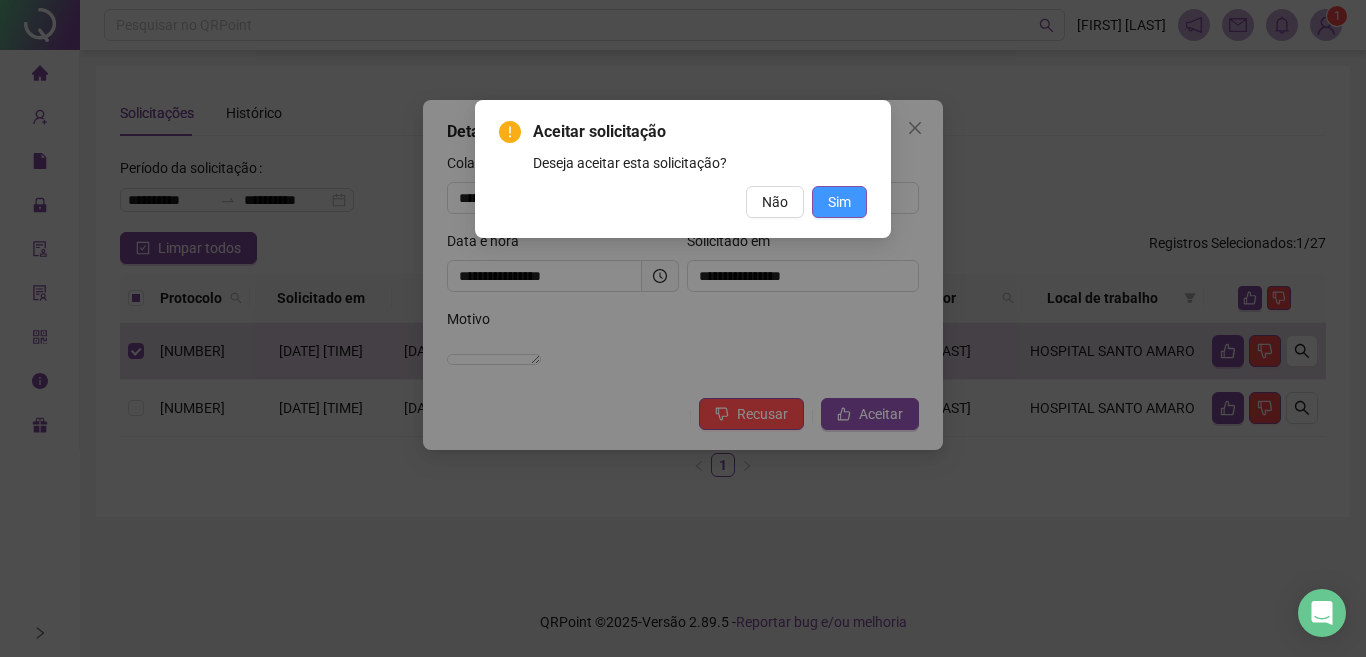 click on "Sim" at bounding box center [839, 202] 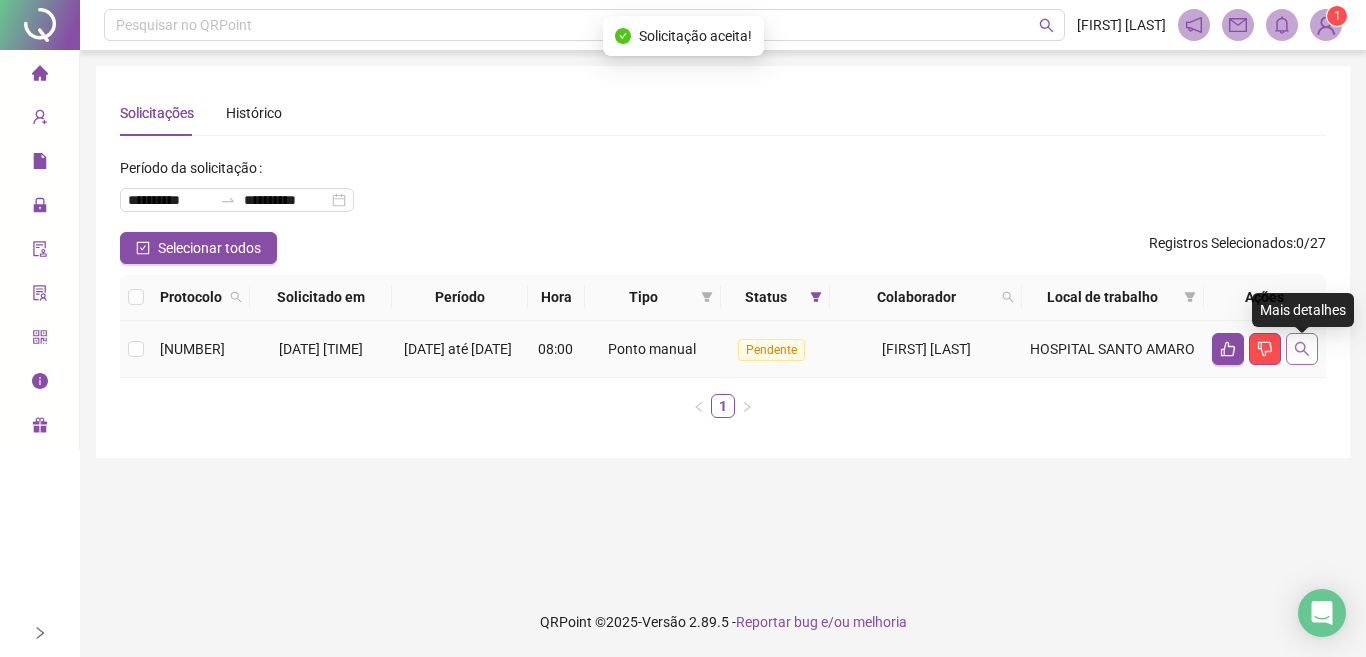 click 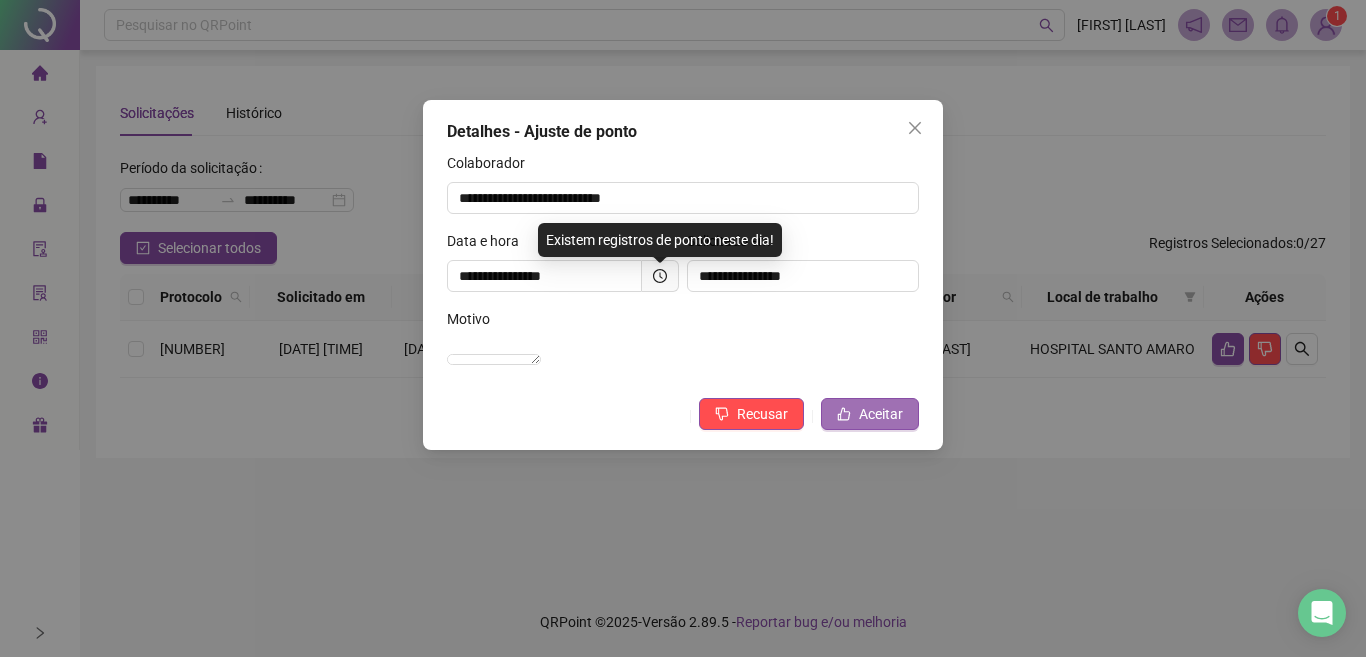 click on "Aceitar" at bounding box center (881, 414) 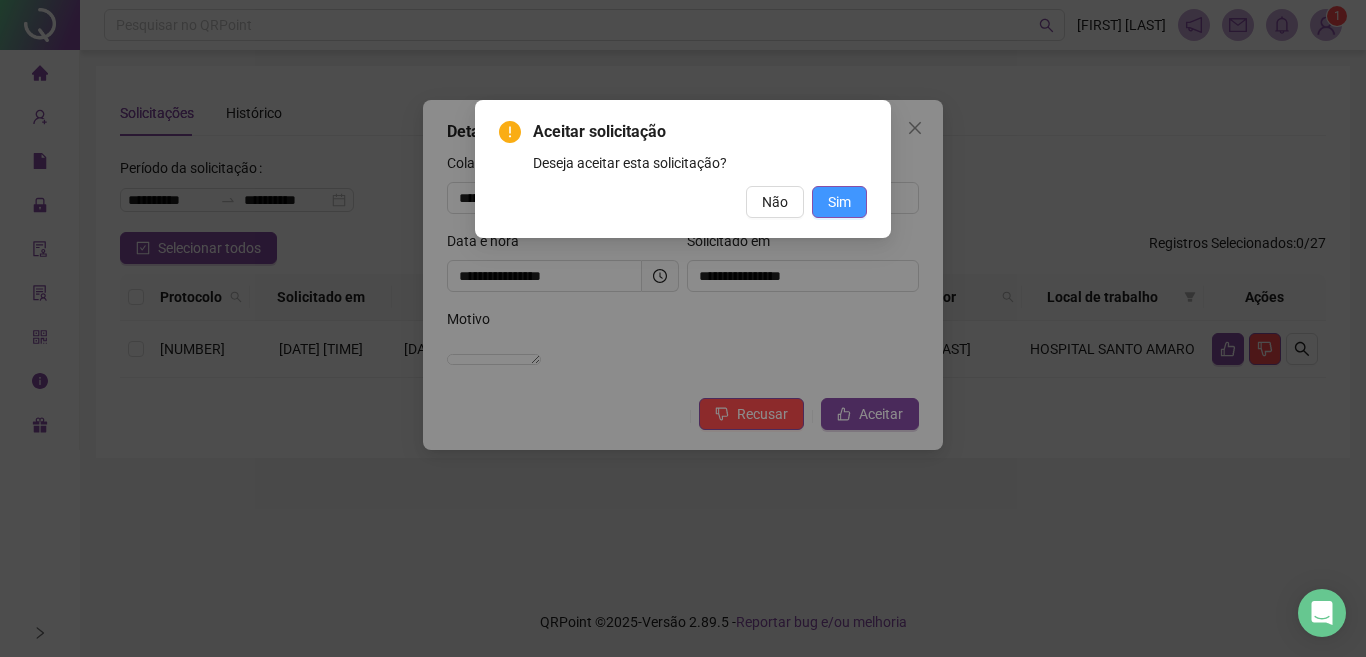 click on "Sim" at bounding box center (839, 202) 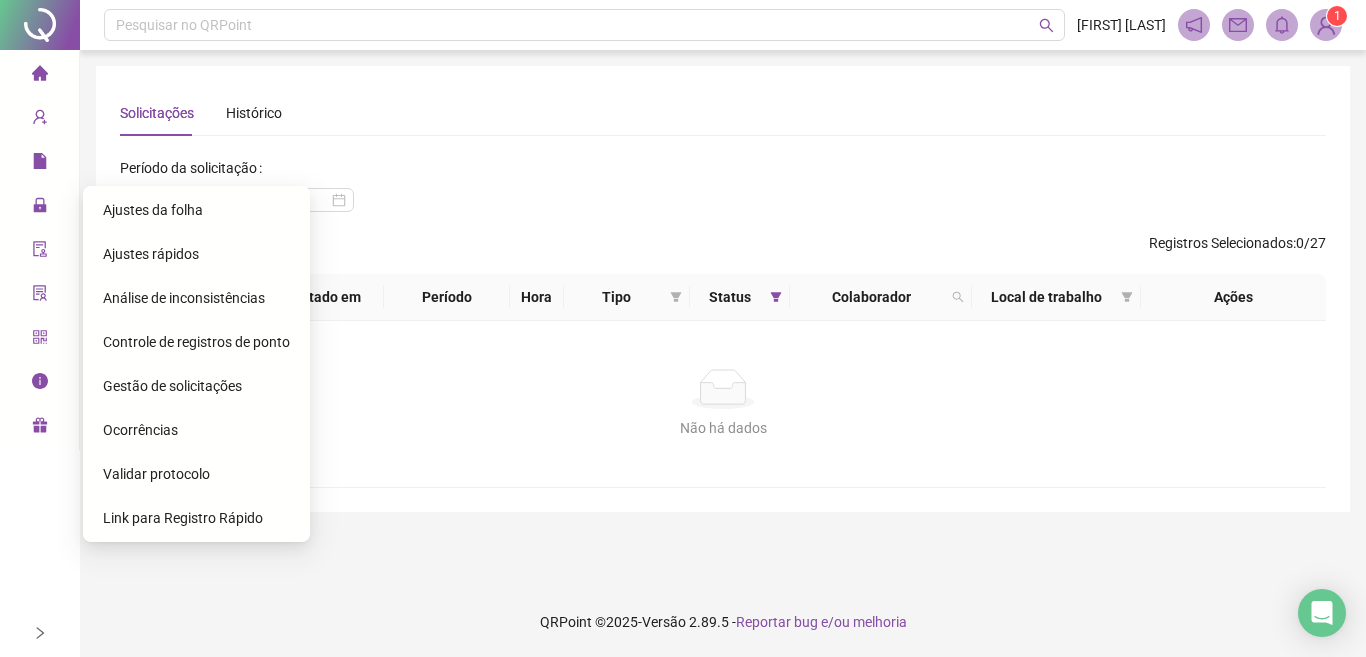 click on "Ajustes rápidos" at bounding box center [151, 254] 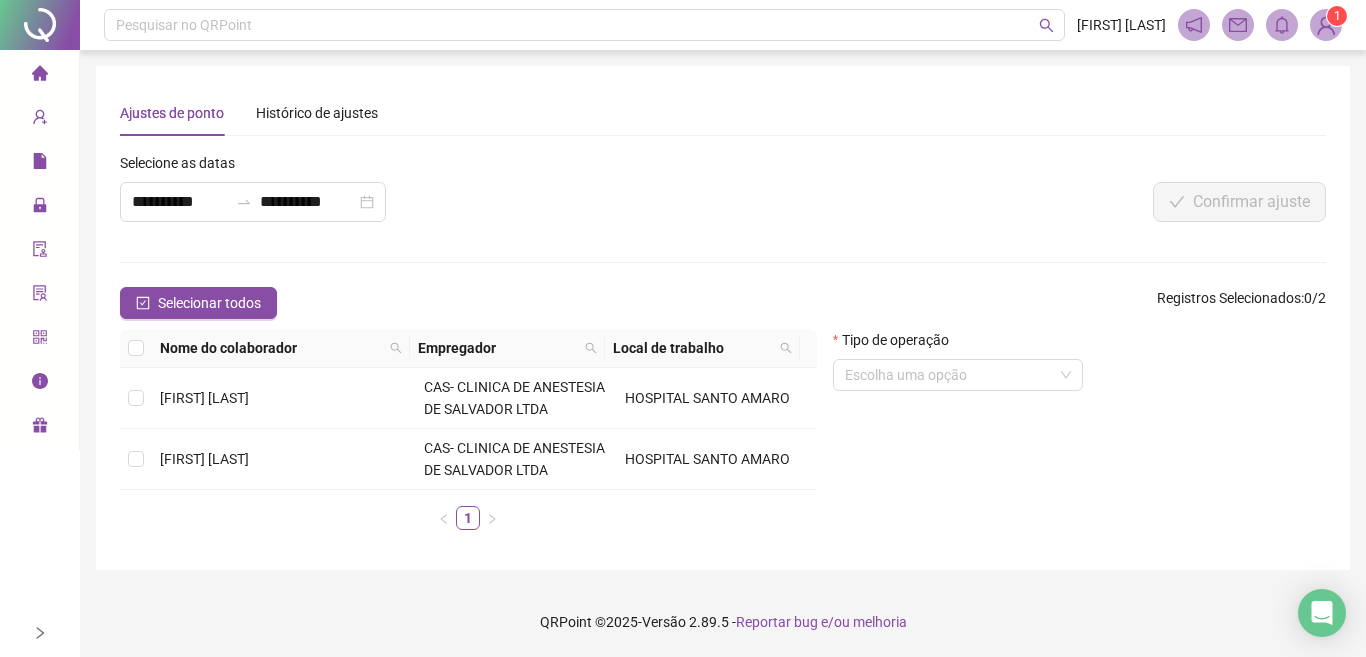 click 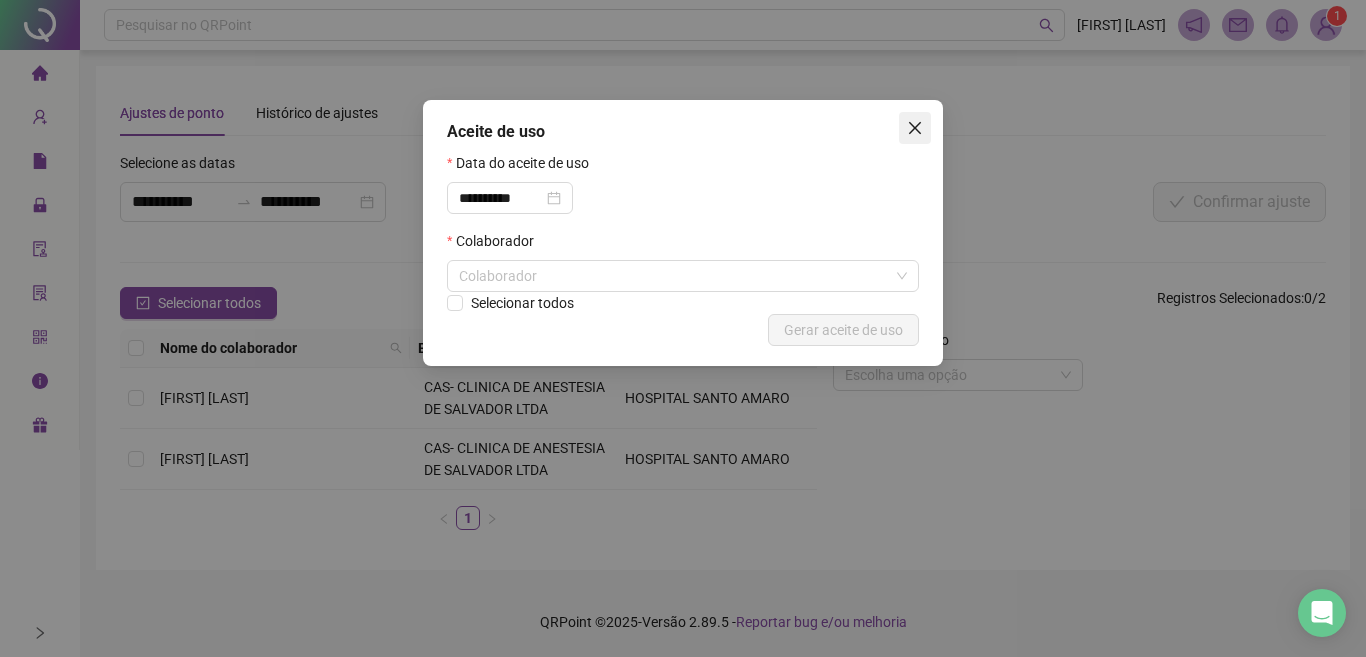 click 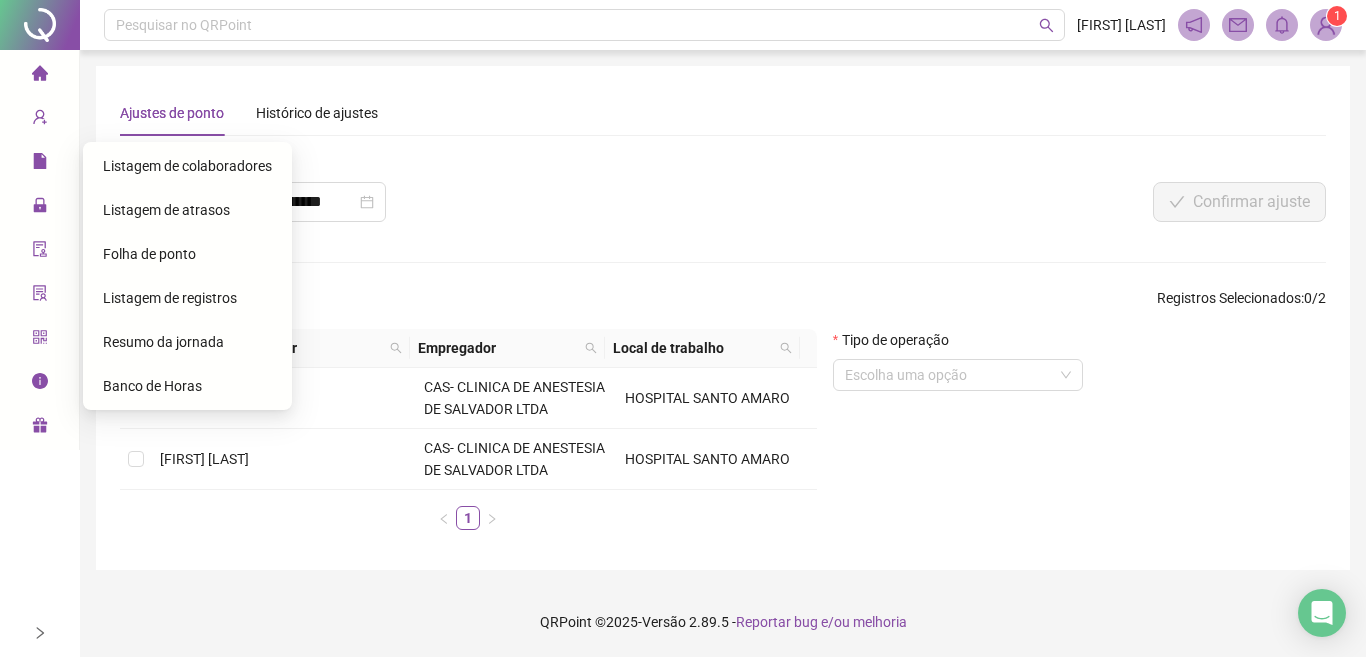 click on "Folha de ponto" at bounding box center [149, 254] 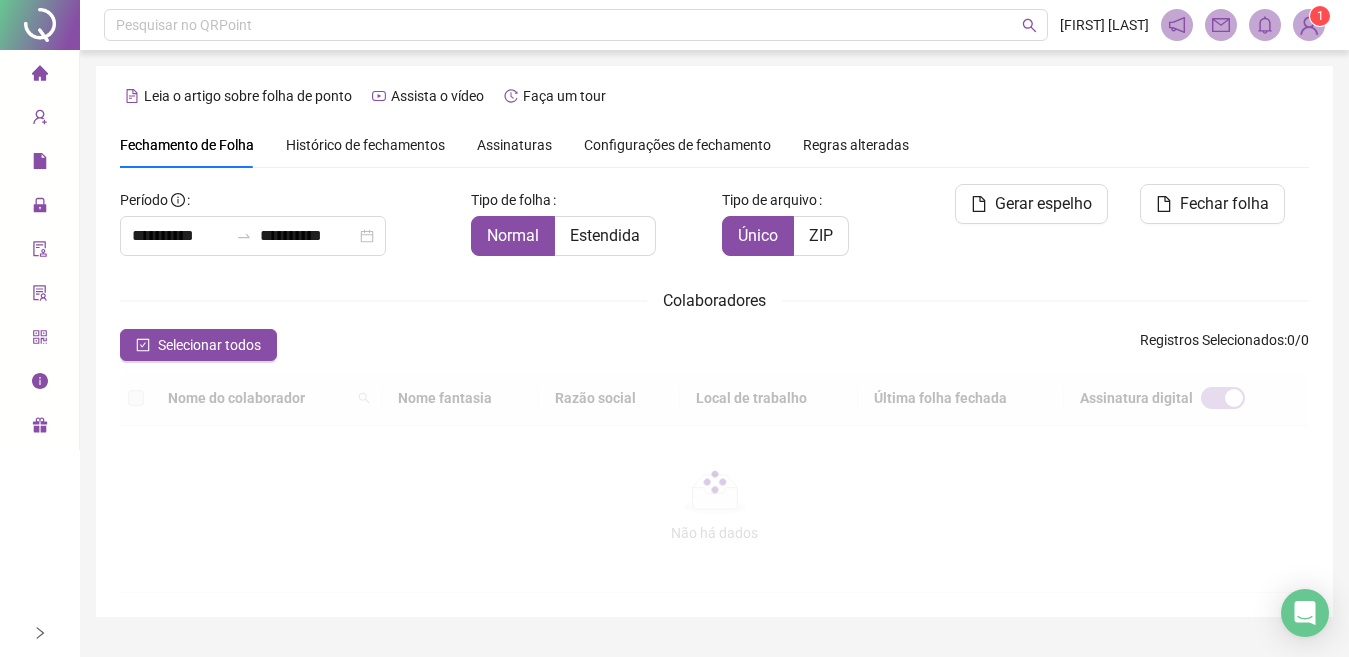 scroll, scrollTop: 81, scrollLeft: 0, axis: vertical 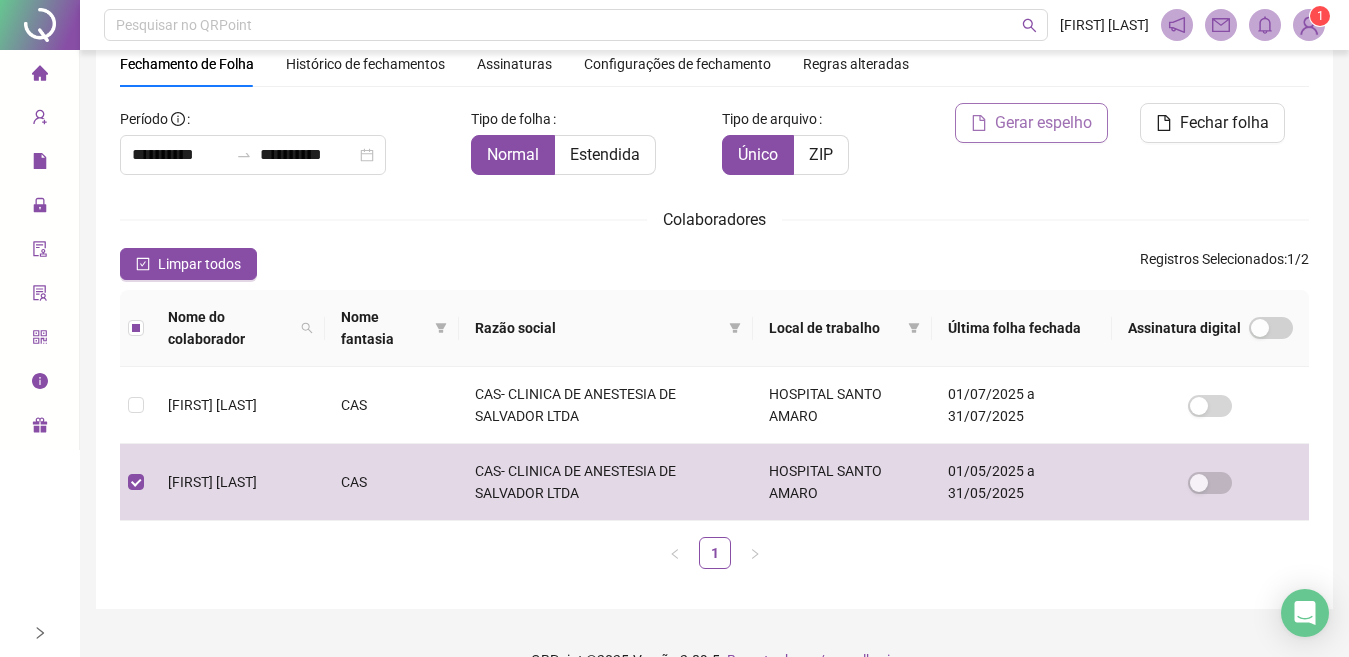 click on "Gerar espelho" at bounding box center [1043, 123] 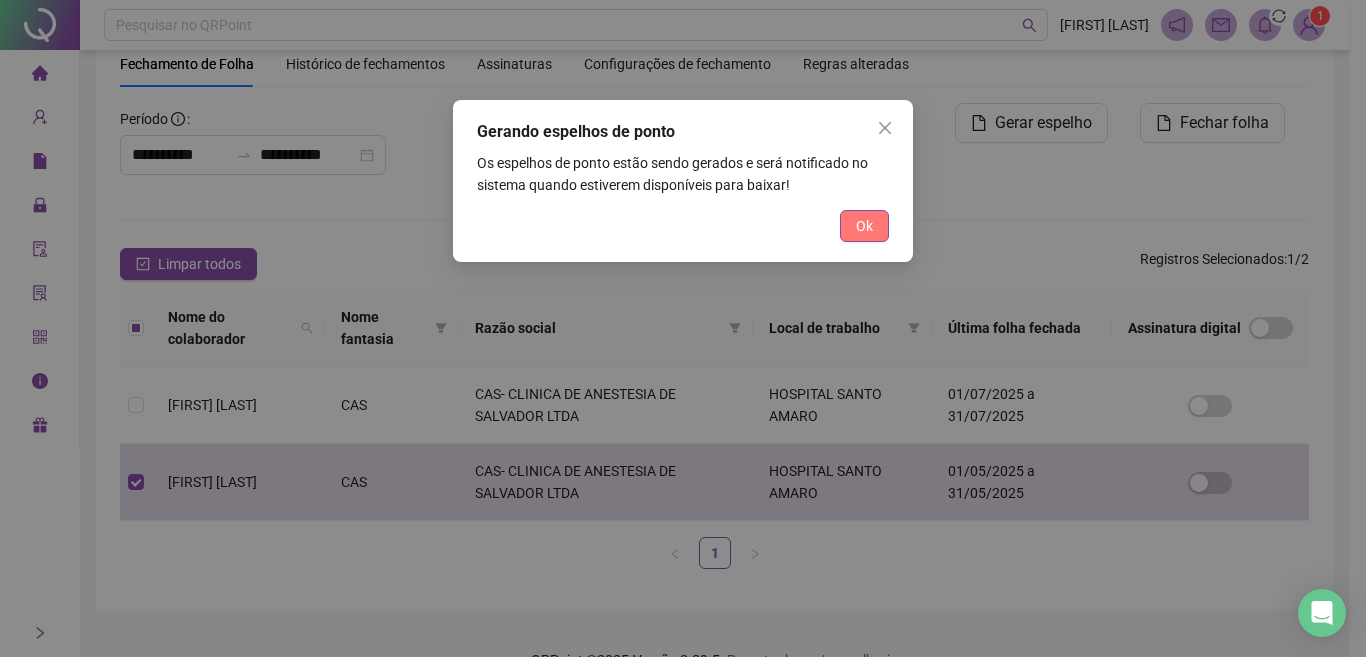 click on "Ok" at bounding box center [864, 226] 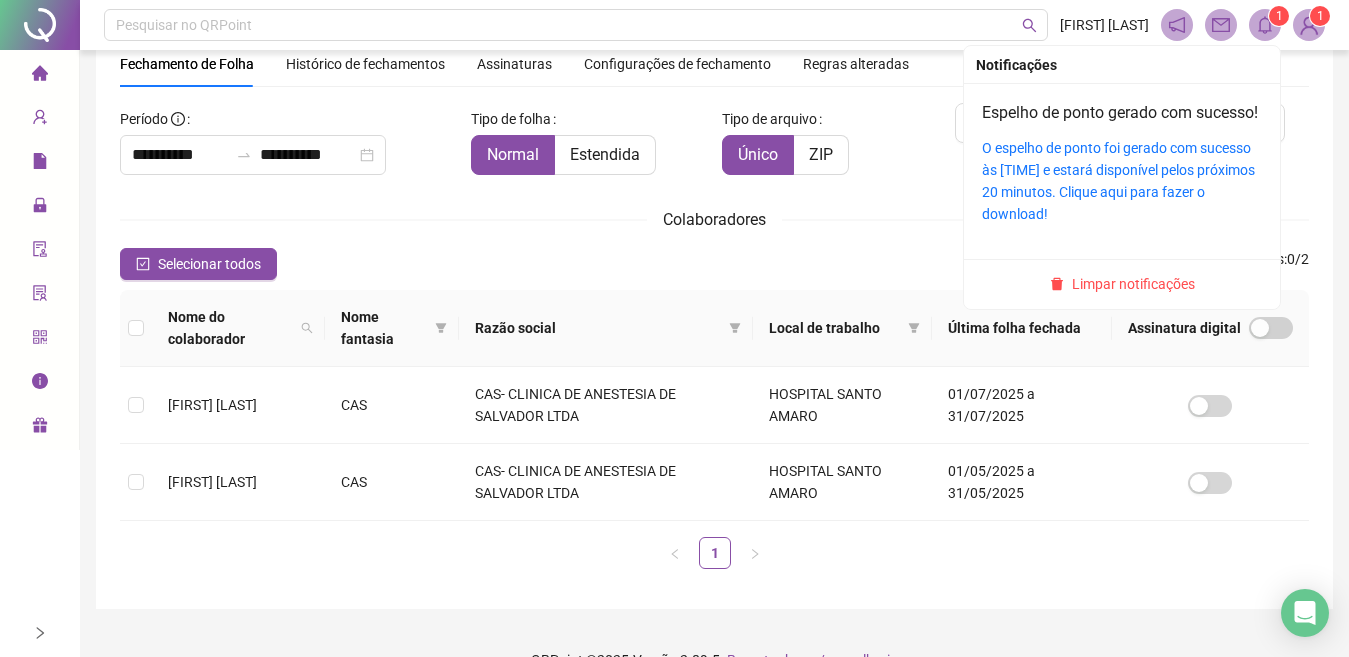 click 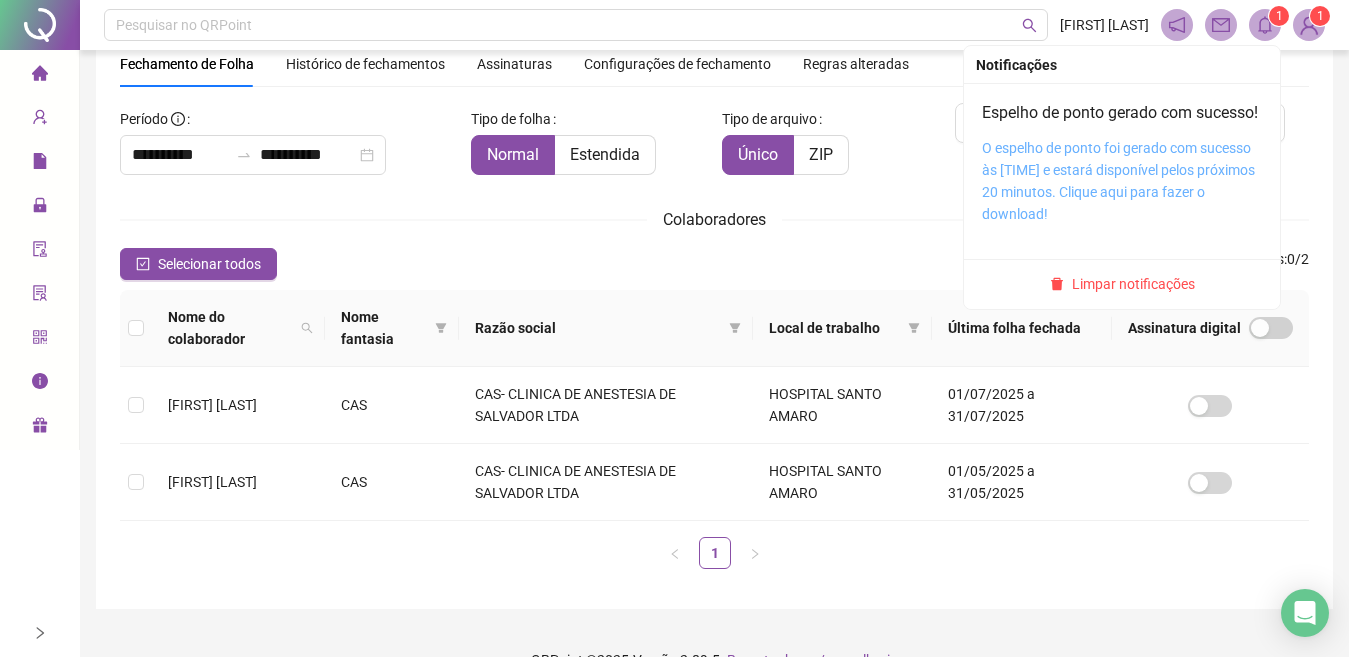 click on "O espelho de ponto foi gerado com sucesso às 12:31:49 e estará disponível pelos próximos 20 minutos.
Clique aqui para fazer o download!" at bounding box center [1118, 181] 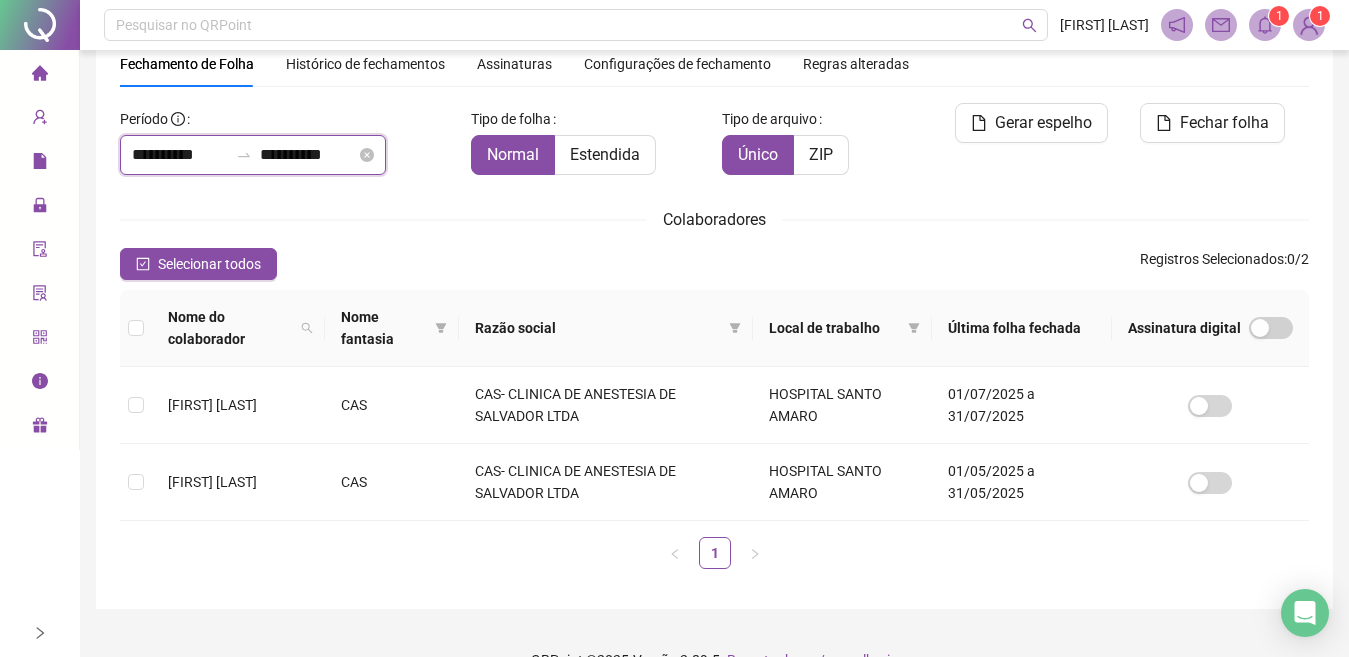 click on "**********" at bounding box center [180, 155] 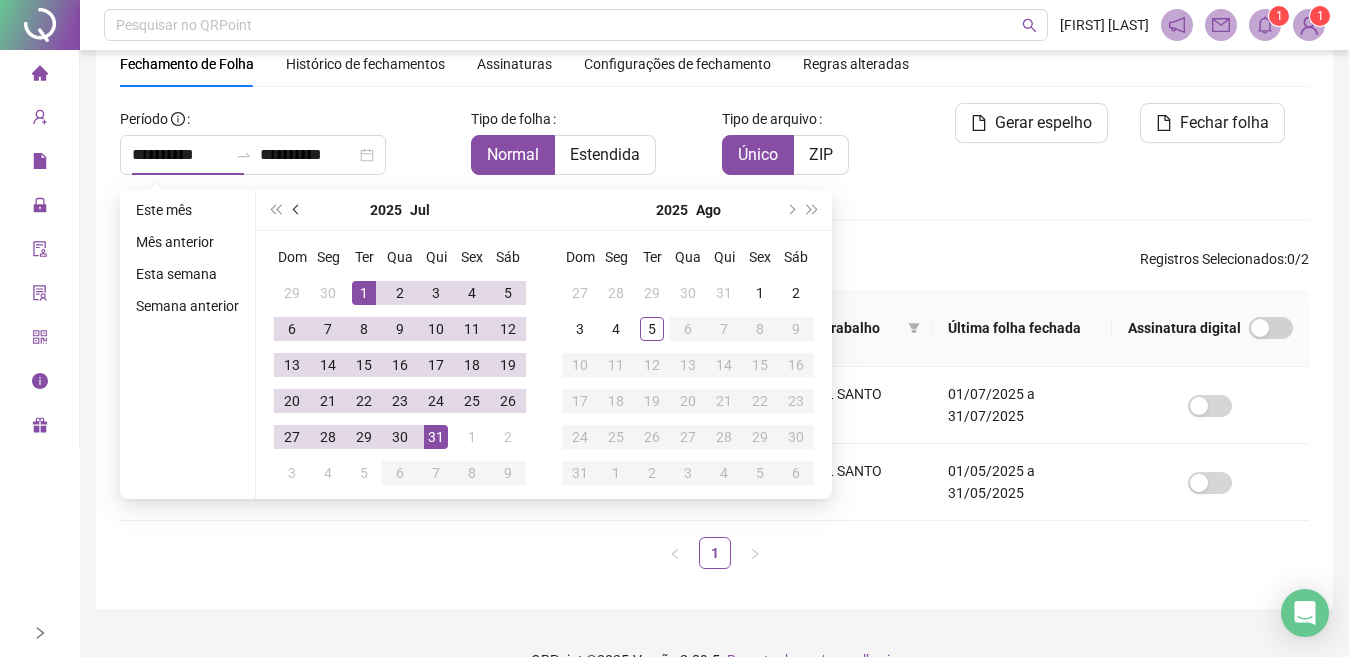 click at bounding box center [298, 210] 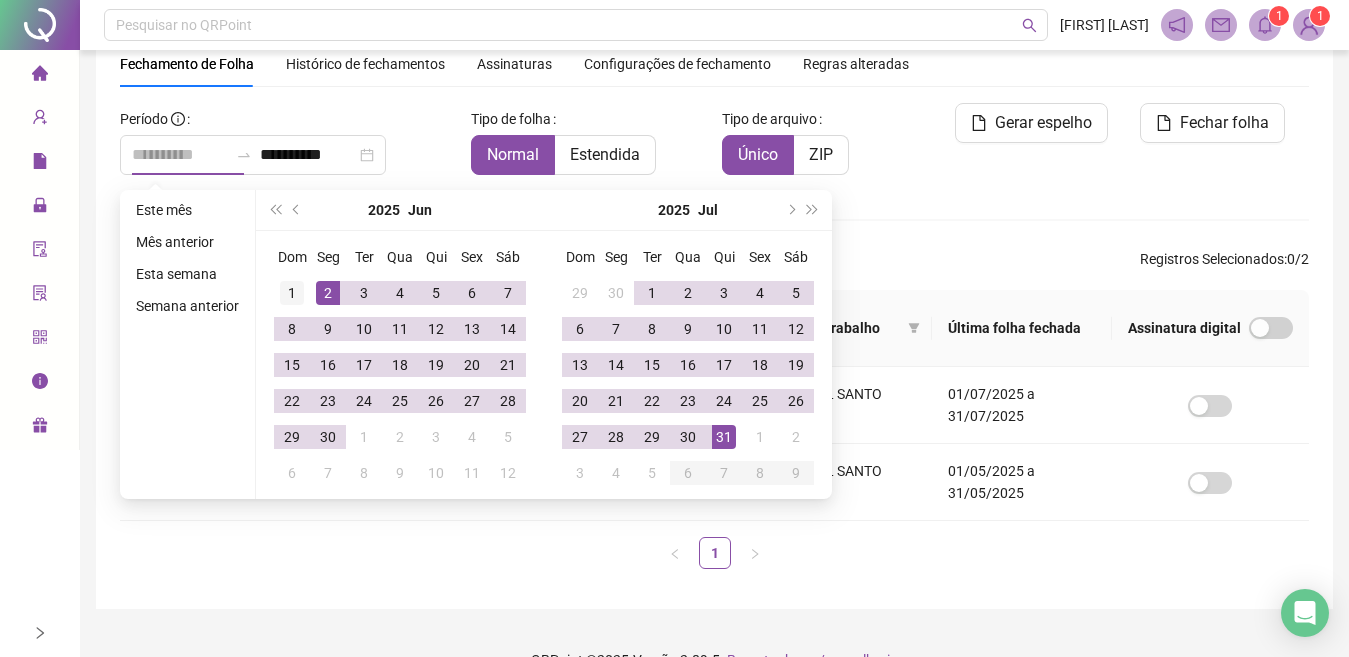 type on "**********" 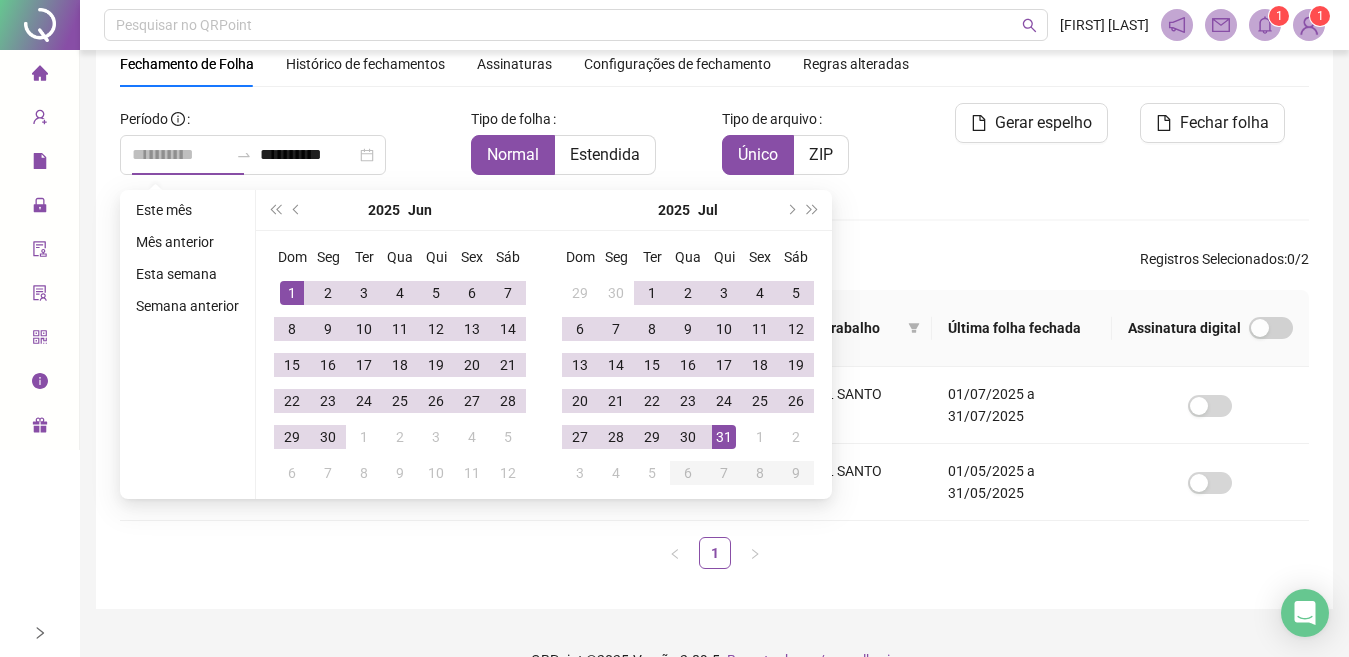 click on "1" at bounding box center [292, 293] 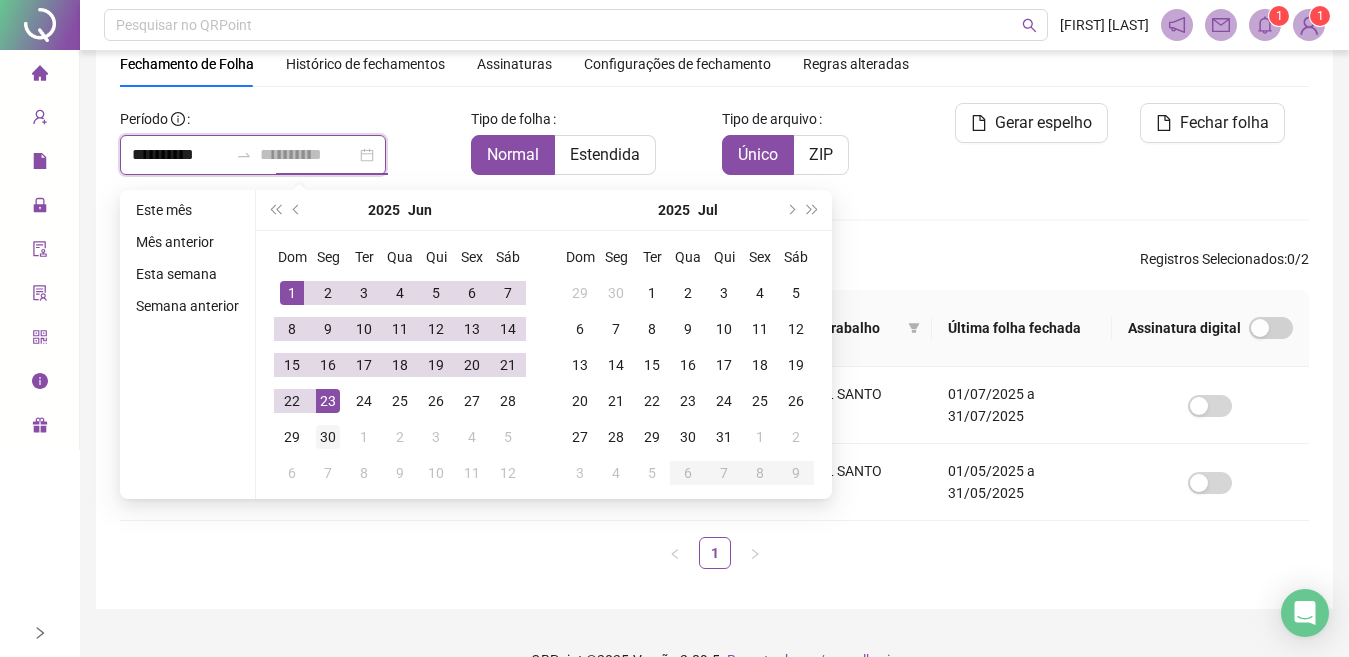 type on "**********" 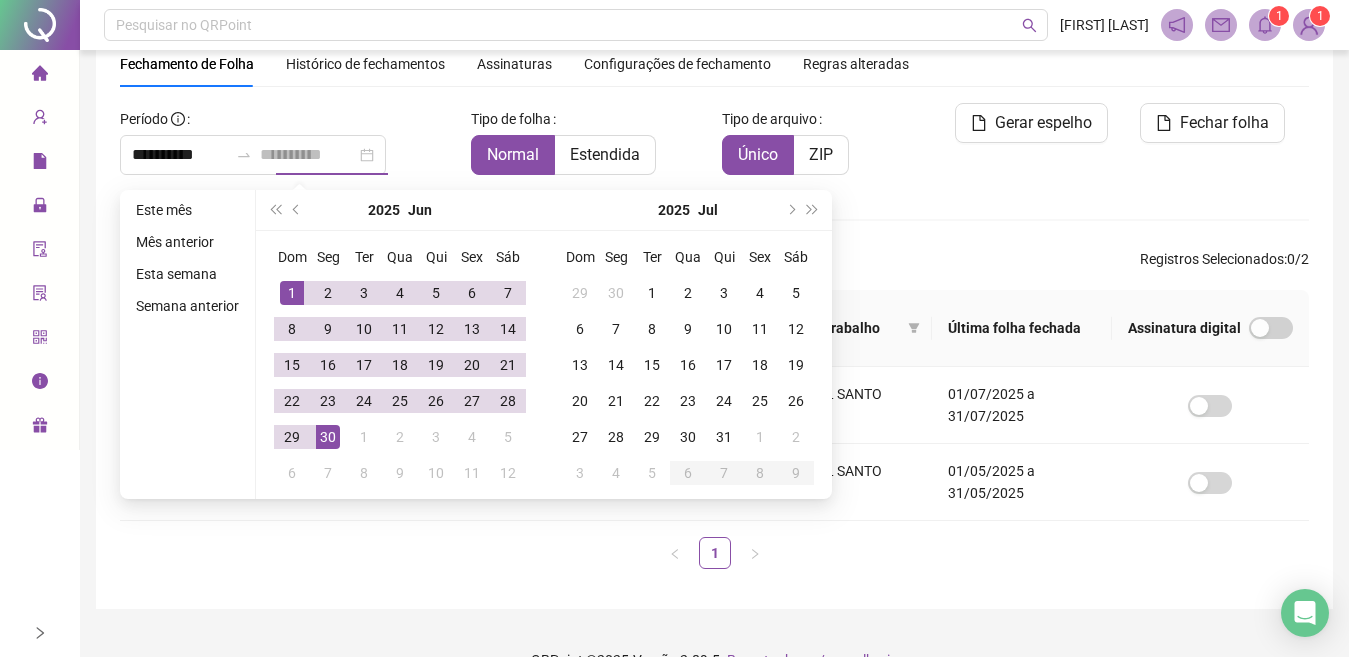 click on "30" at bounding box center (328, 437) 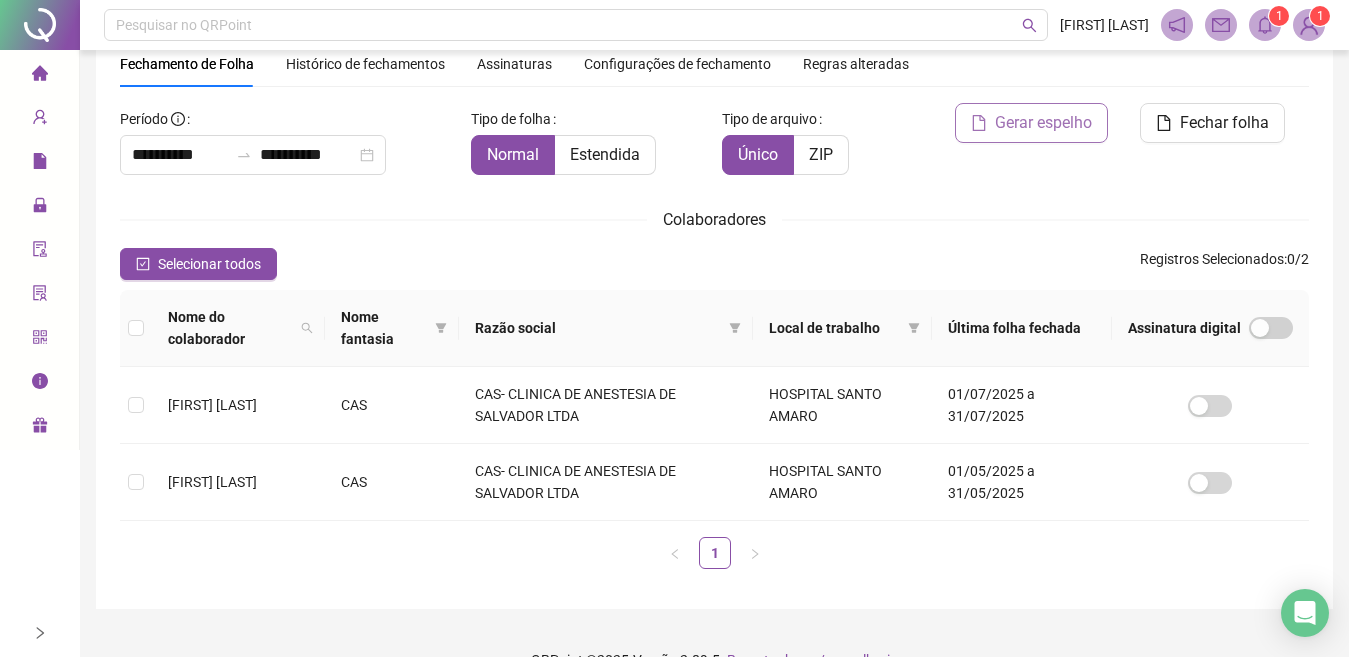 click on "Gerar espelho" at bounding box center [1043, 123] 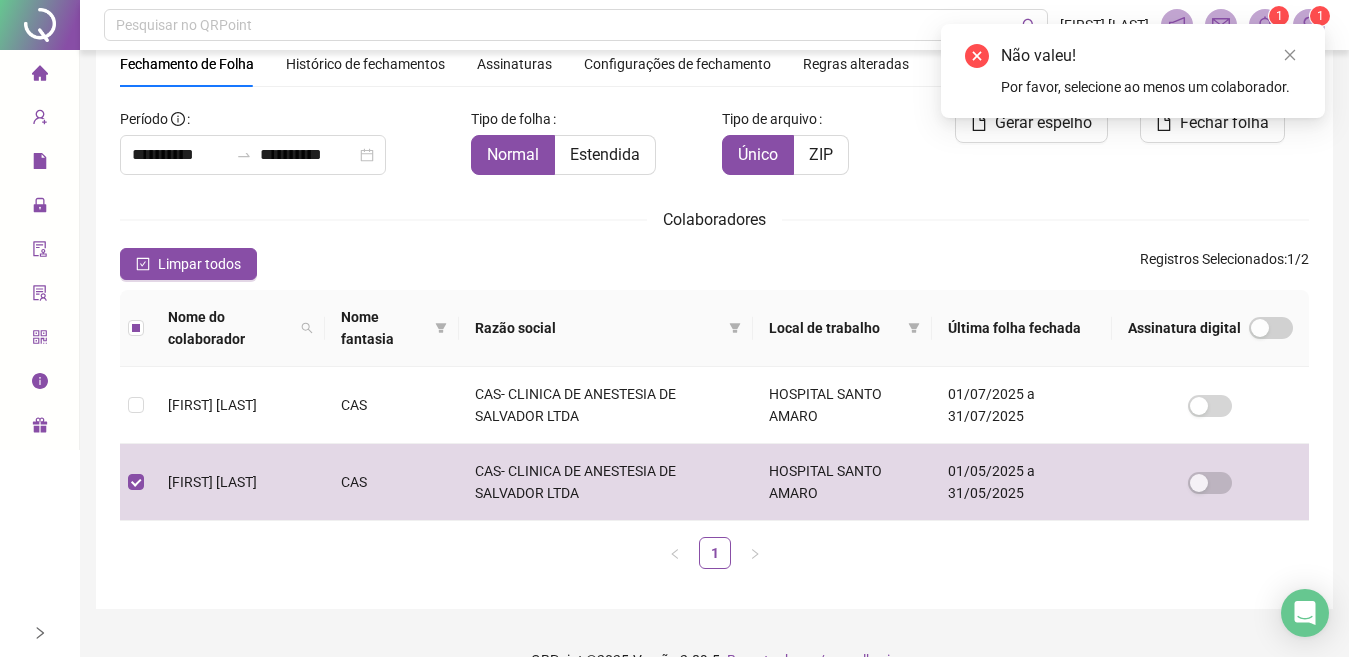 click on "Não valeu! Por favor, selecione ao menos um colaborador." at bounding box center (1133, 71) 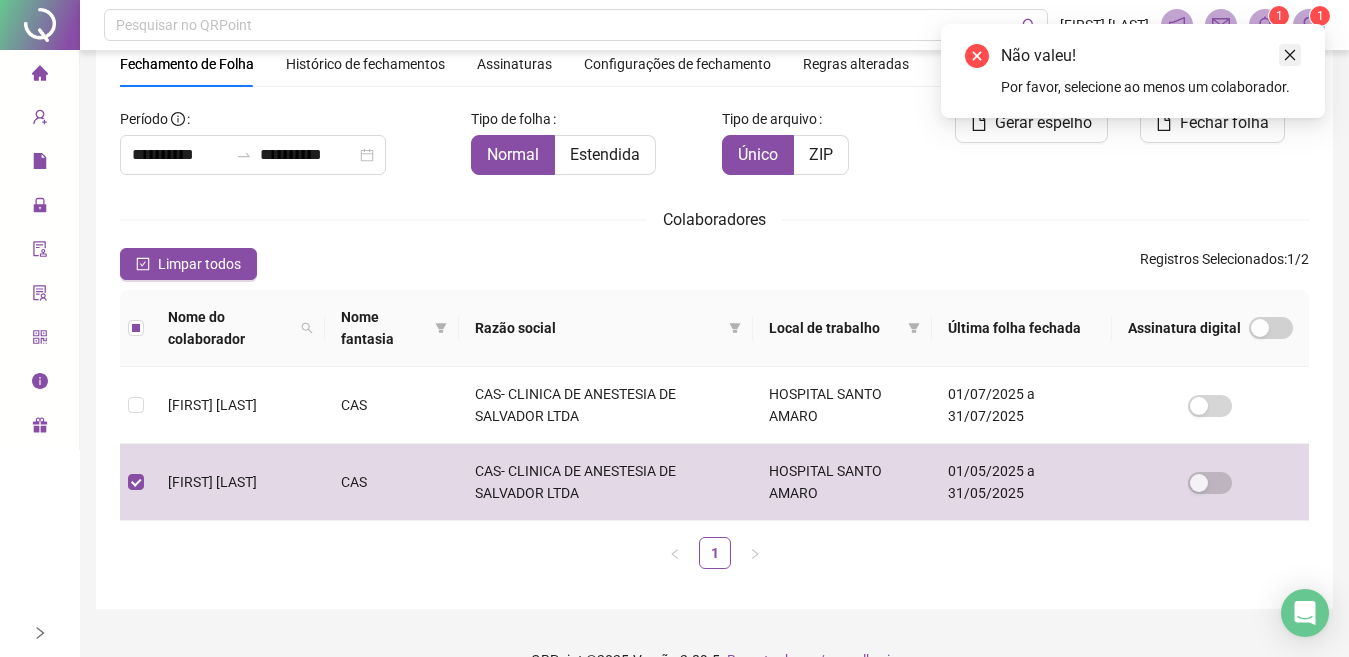 click 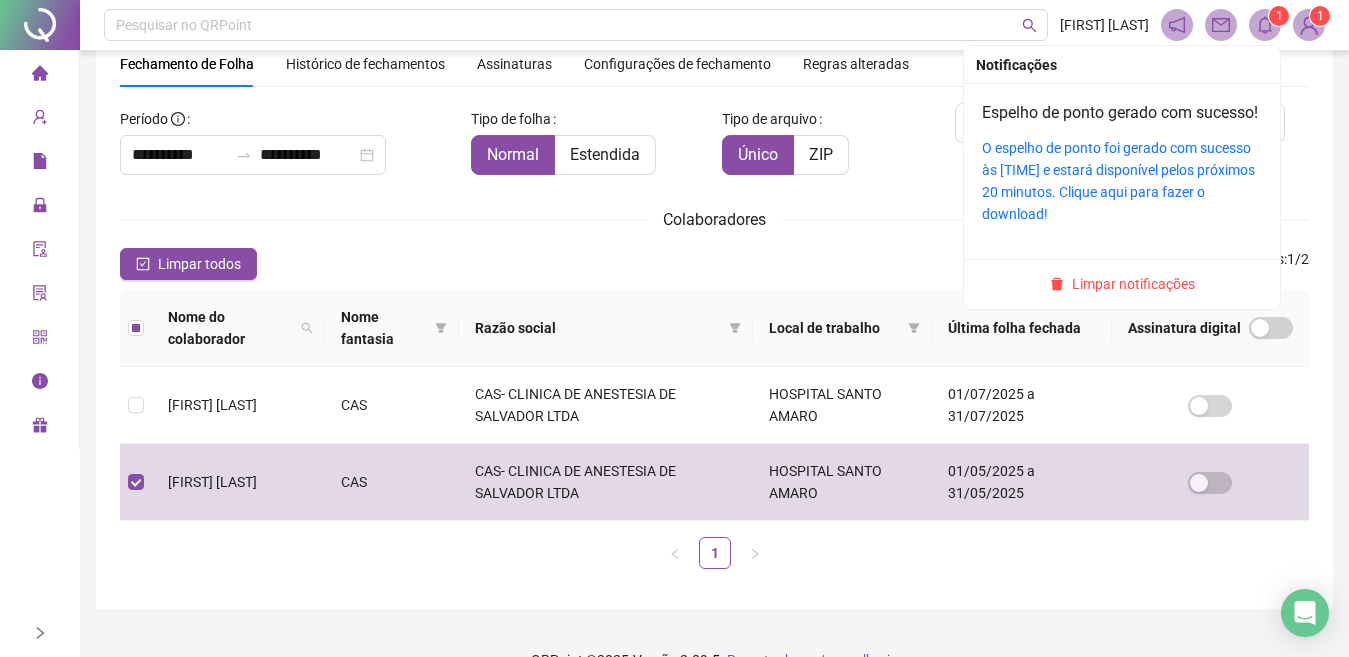 click 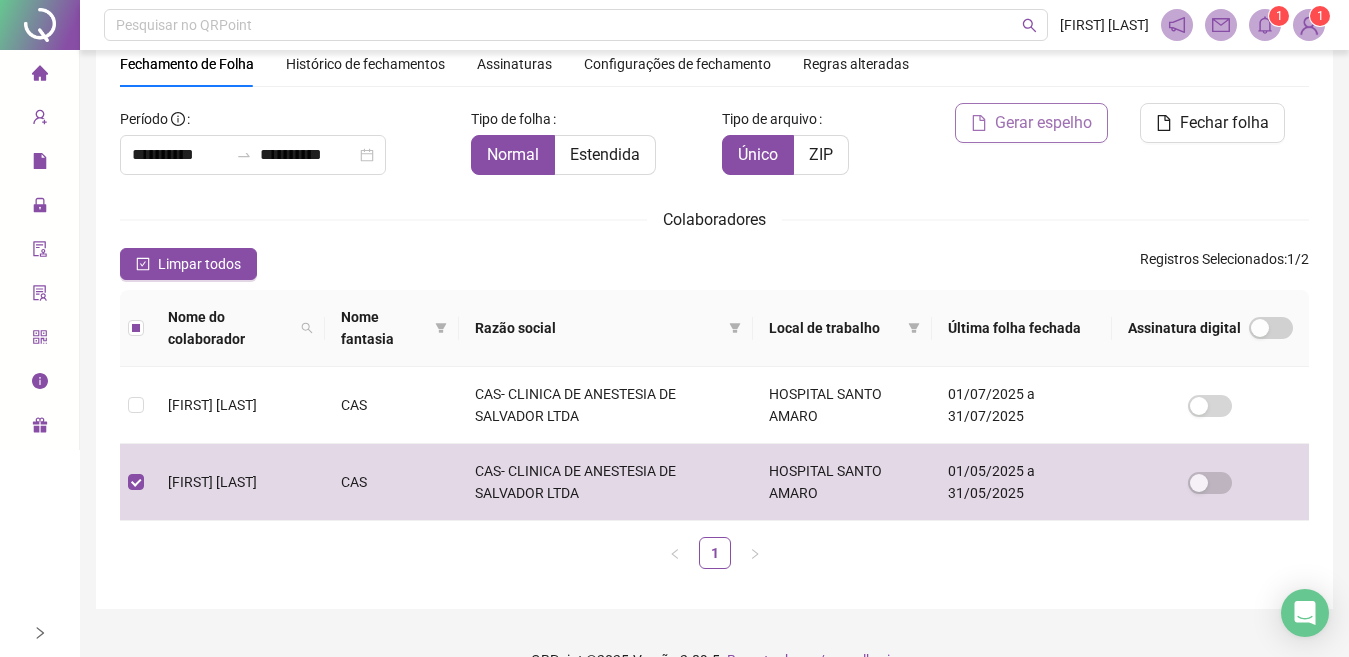 click on "Gerar espelho" at bounding box center (1043, 123) 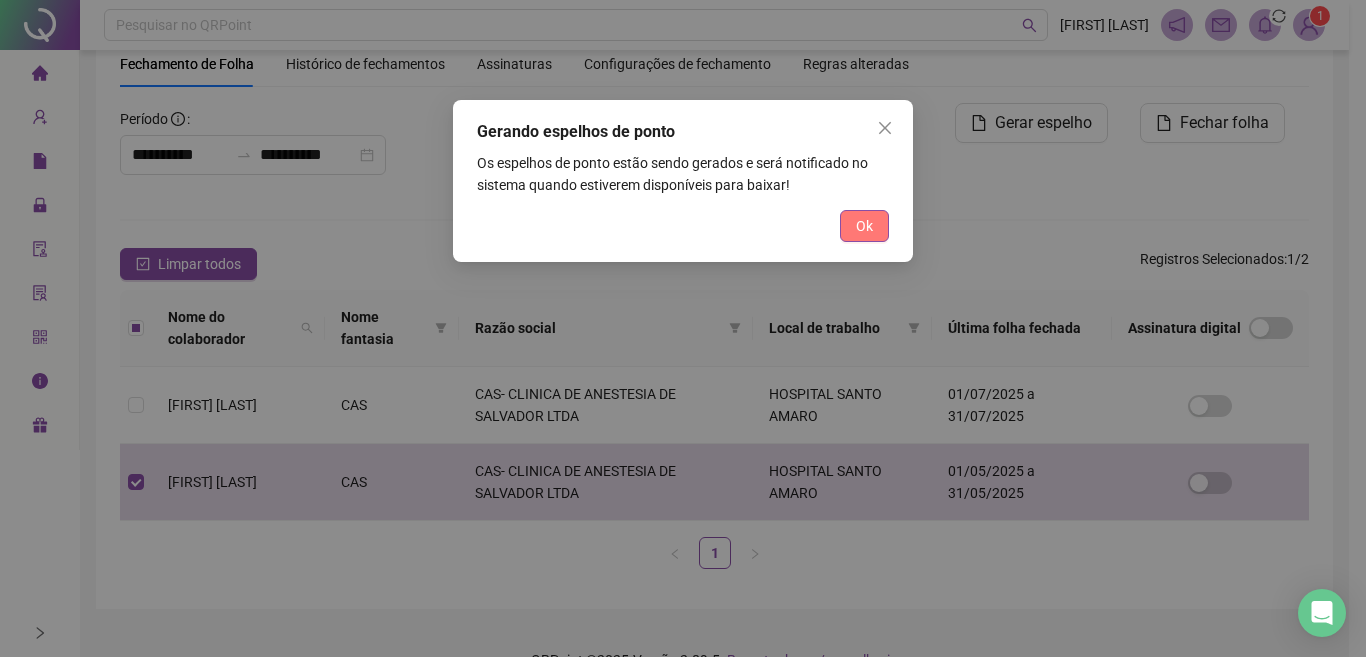 click on "Ok" at bounding box center (864, 226) 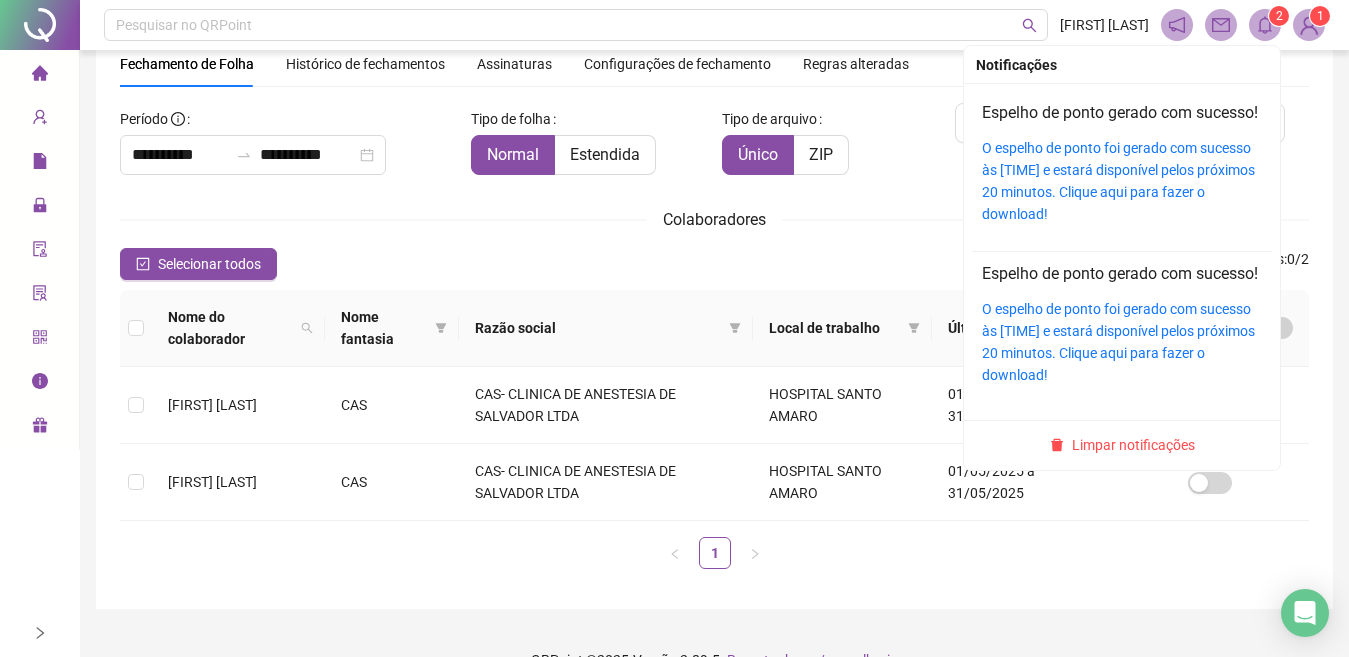 click 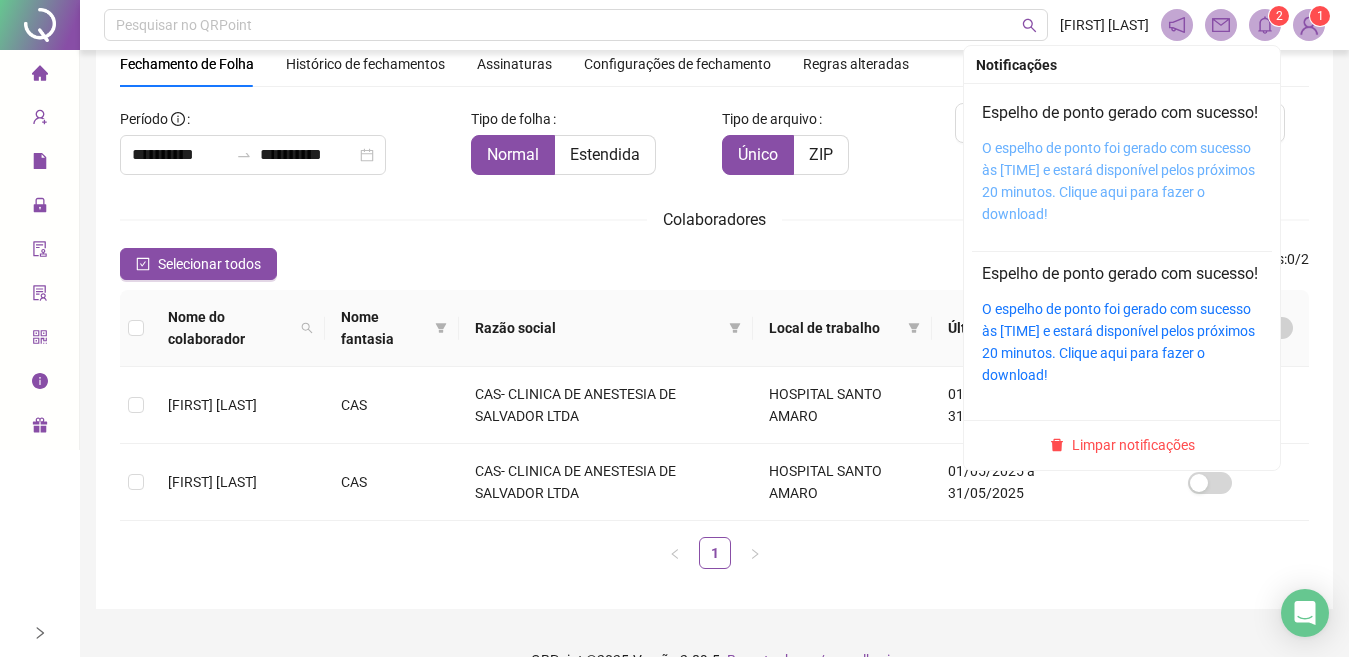 click on "O espelho de ponto foi gerado com sucesso às 12:32:52 e estará disponível pelos próximos 20 minutos.
Clique aqui para fazer o download!" at bounding box center [1118, 181] 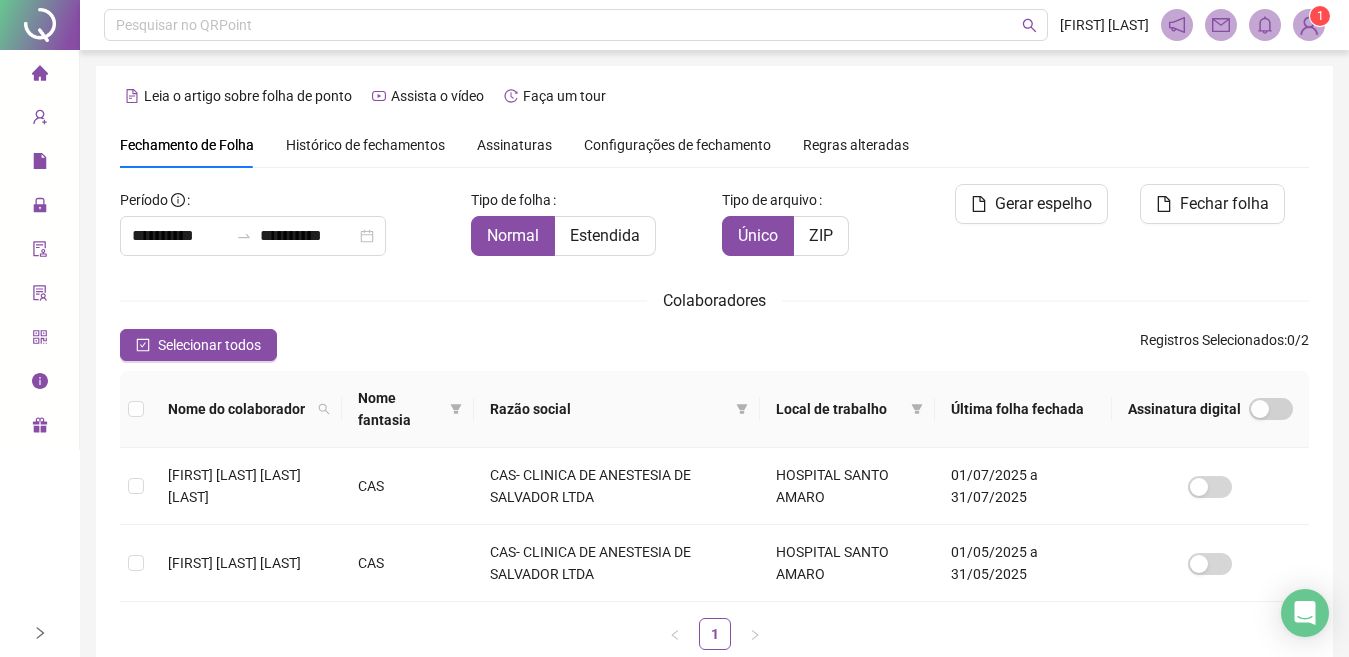 scroll, scrollTop: 81, scrollLeft: 0, axis: vertical 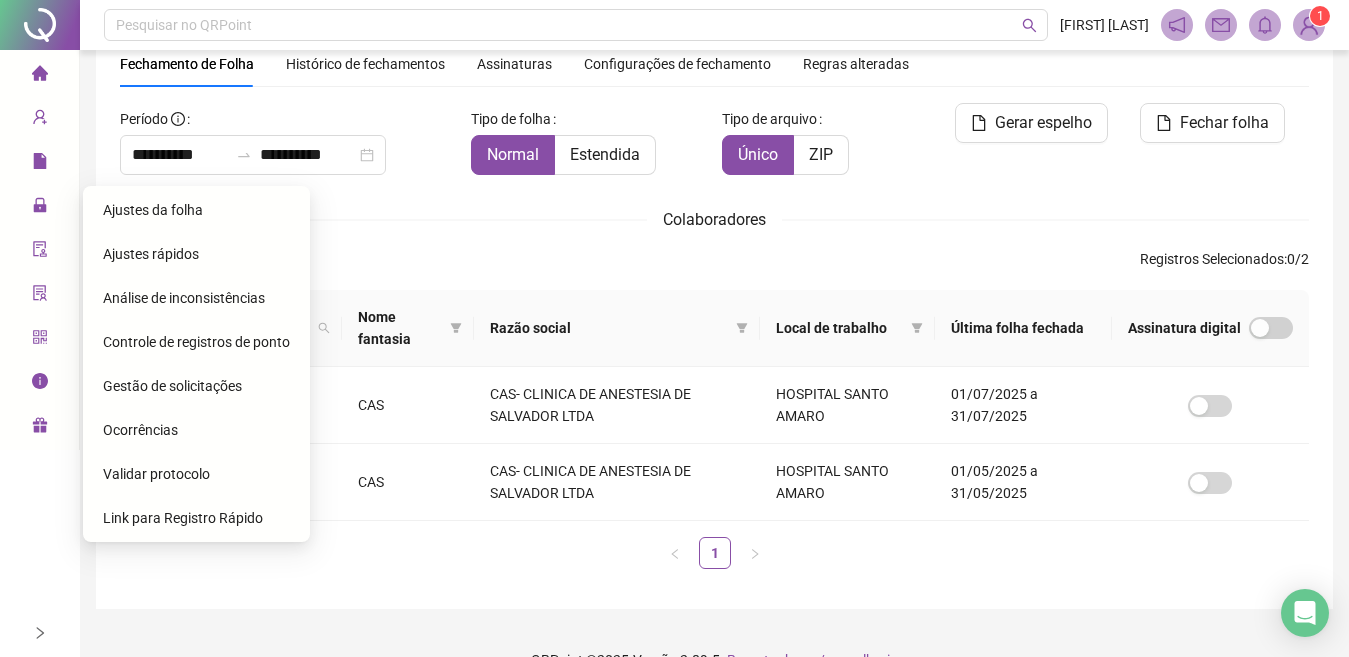 click on "Ajustes rápidos" at bounding box center [151, 254] 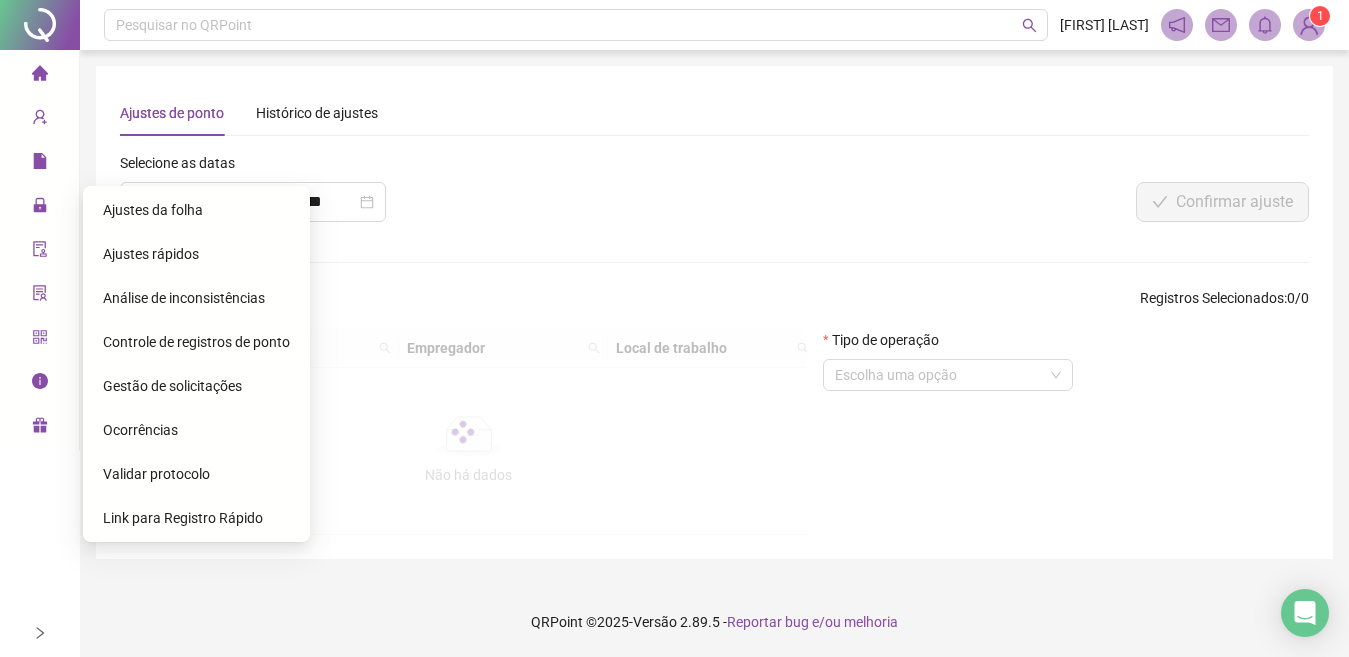 scroll, scrollTop: 0, scrollLeft: 0, axis: both 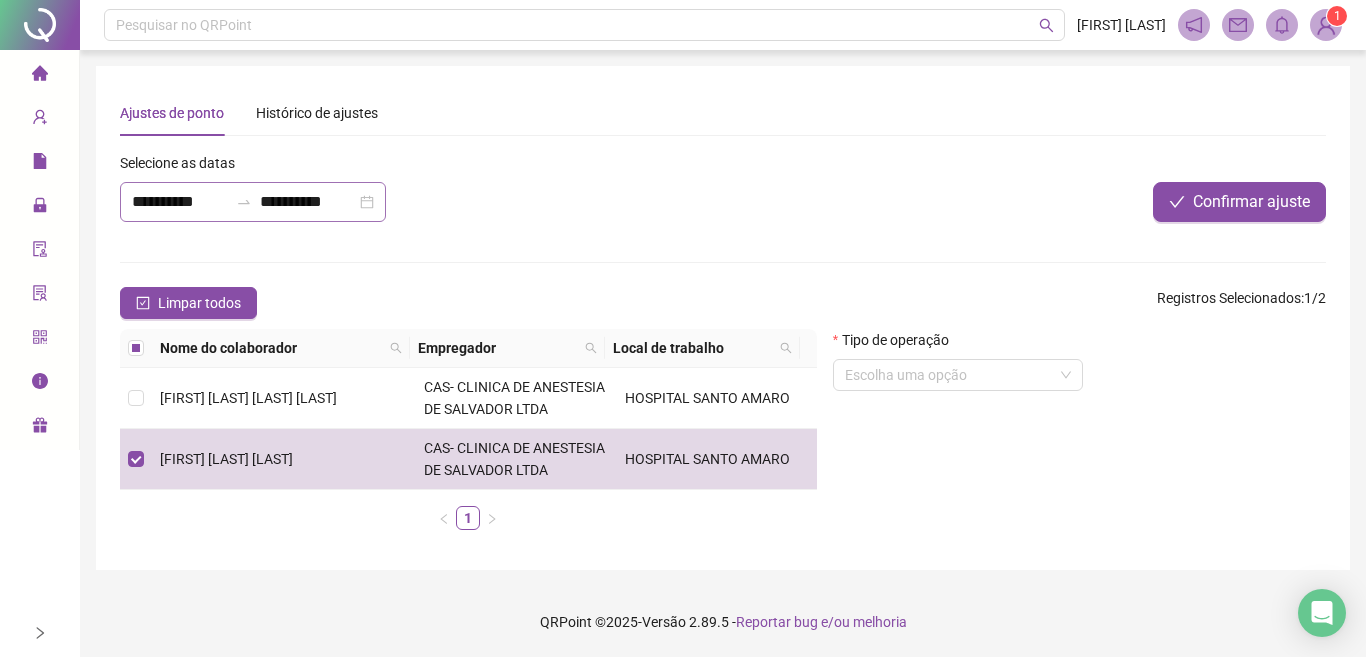click on "**********" at bounding box center (253, 202) 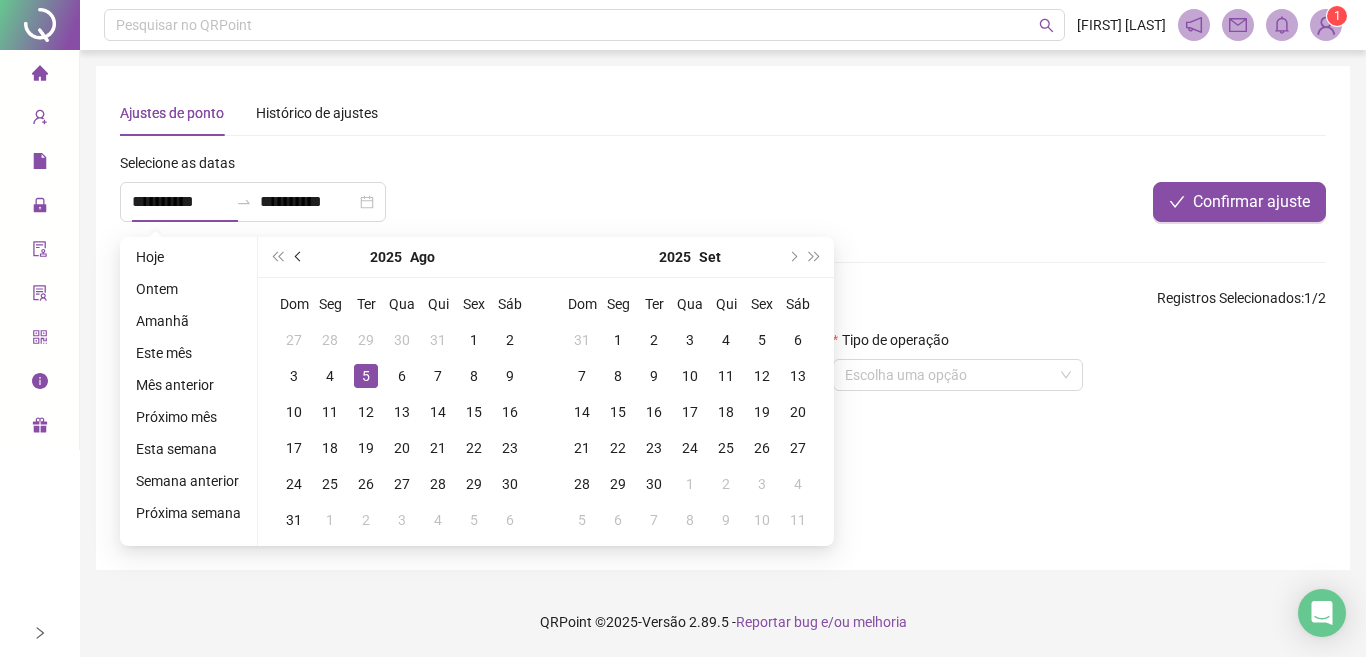 click at bounding box center (300, 257) 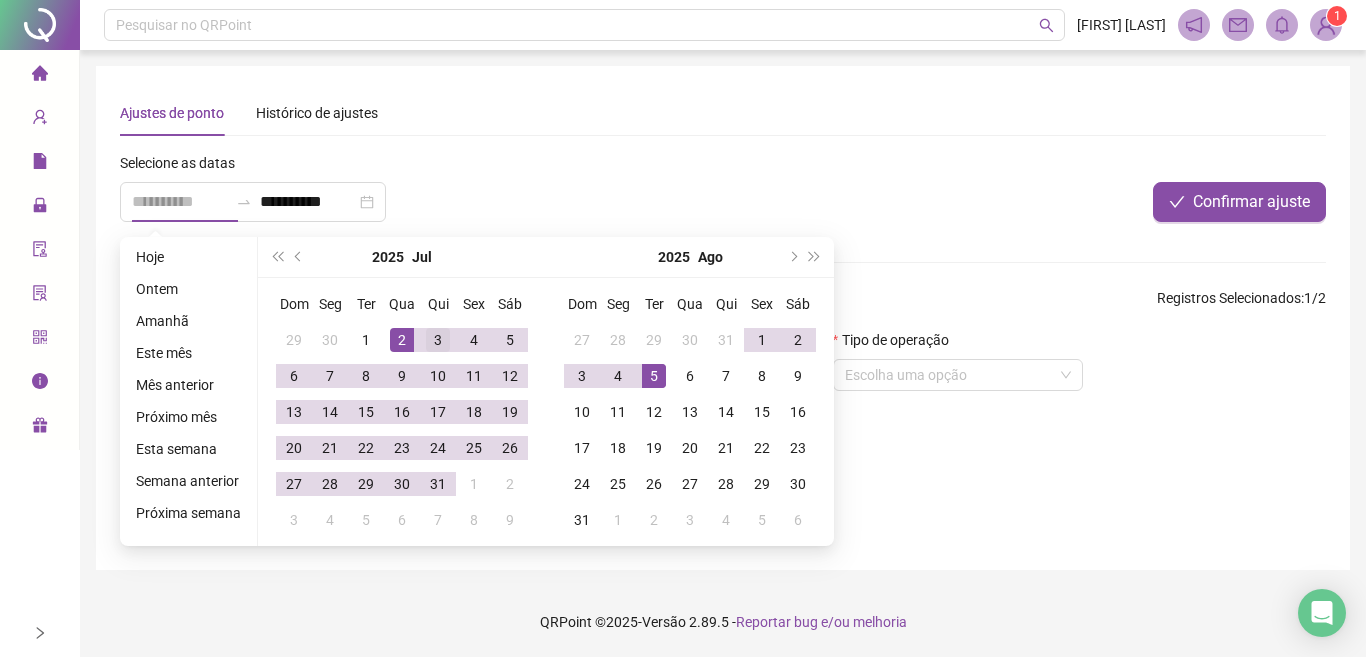 type on "**********" 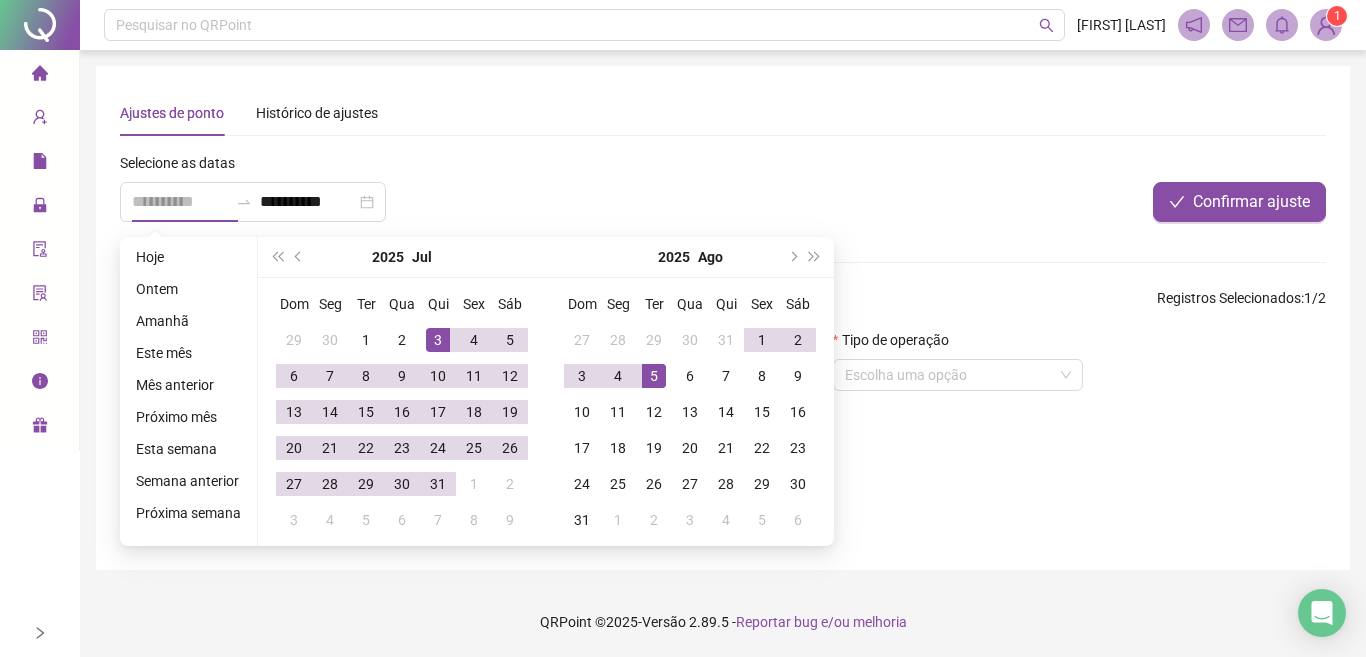 click on "3" at bounding box center [438, 340] 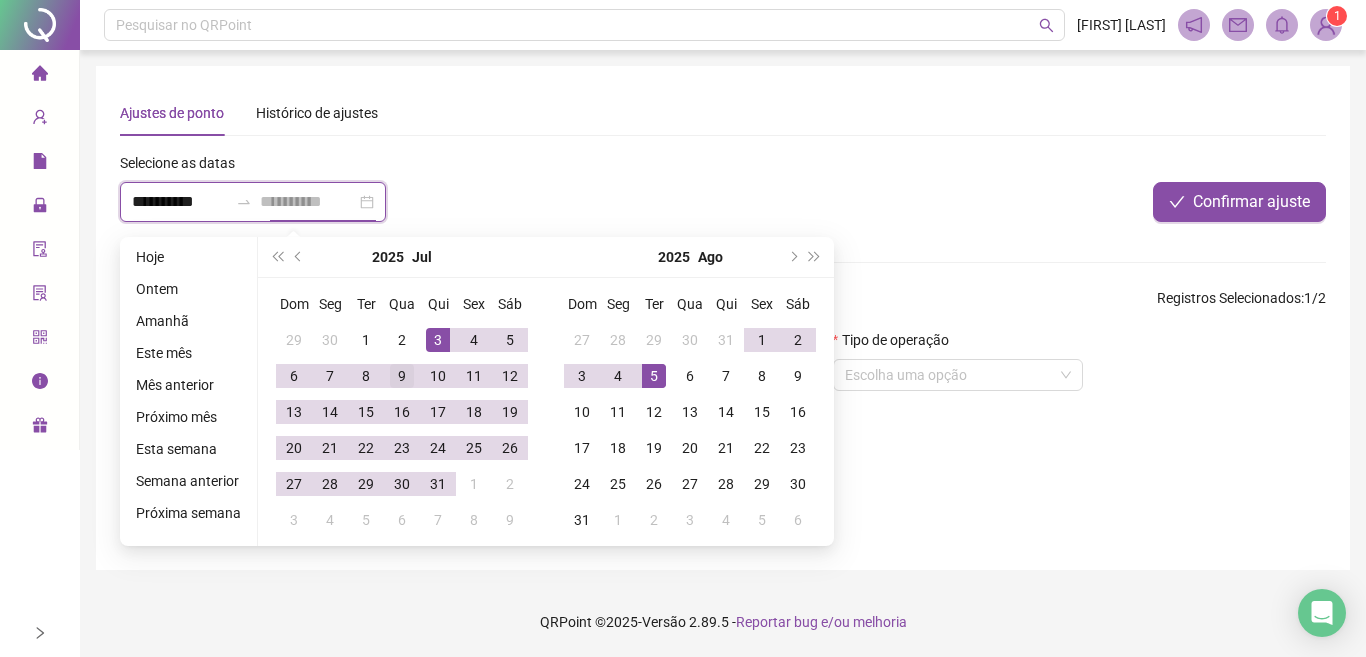 type on "**********" 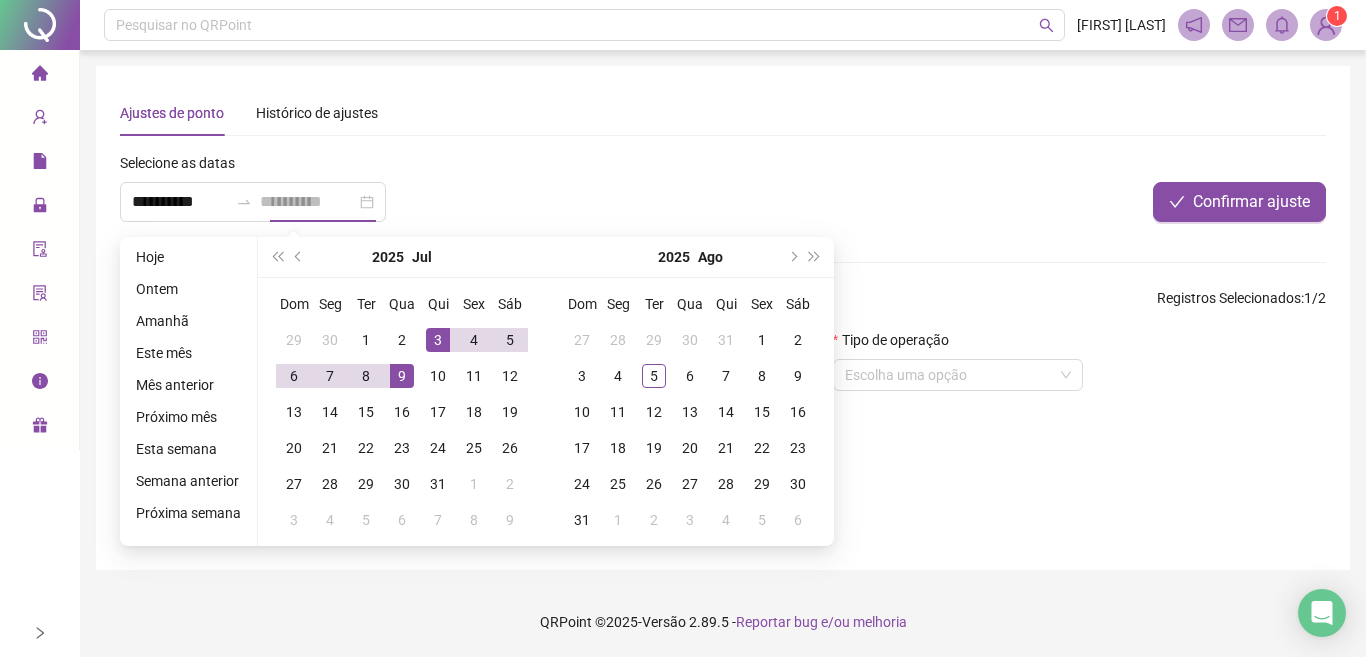 click on "9" at bounding box center [402, 376] 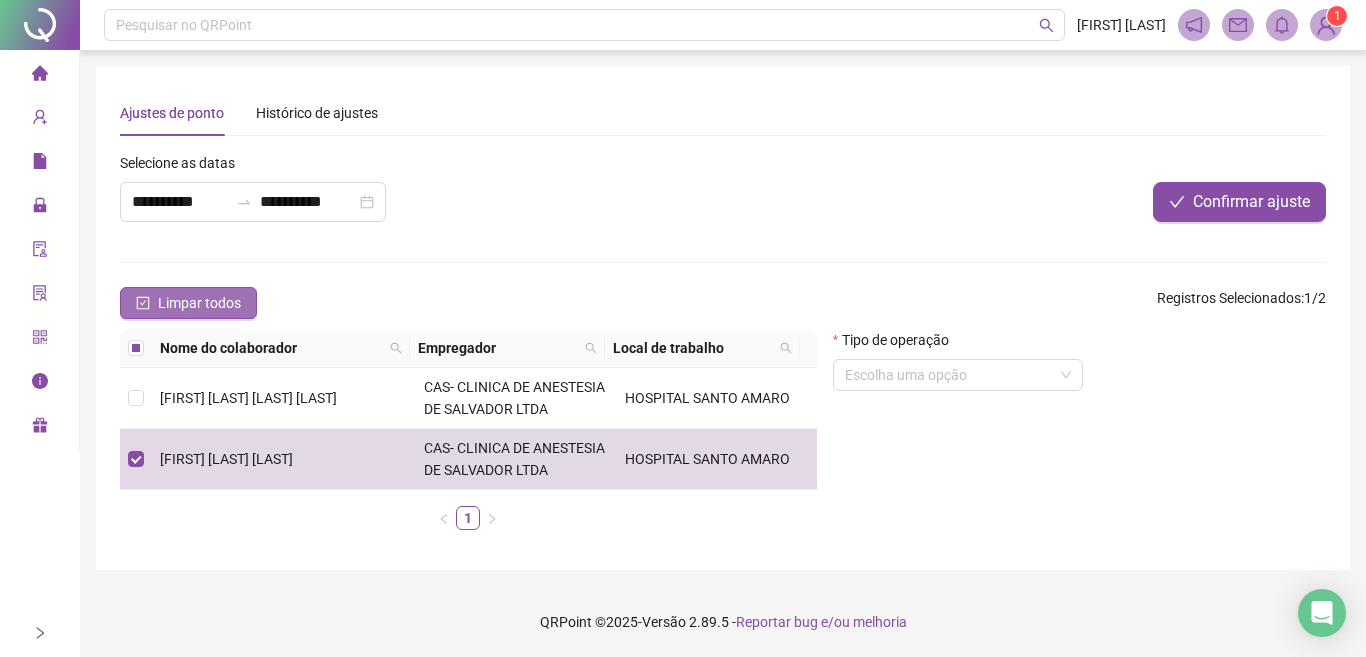 click on "Limpar todos" at bounding box center [199, 303] 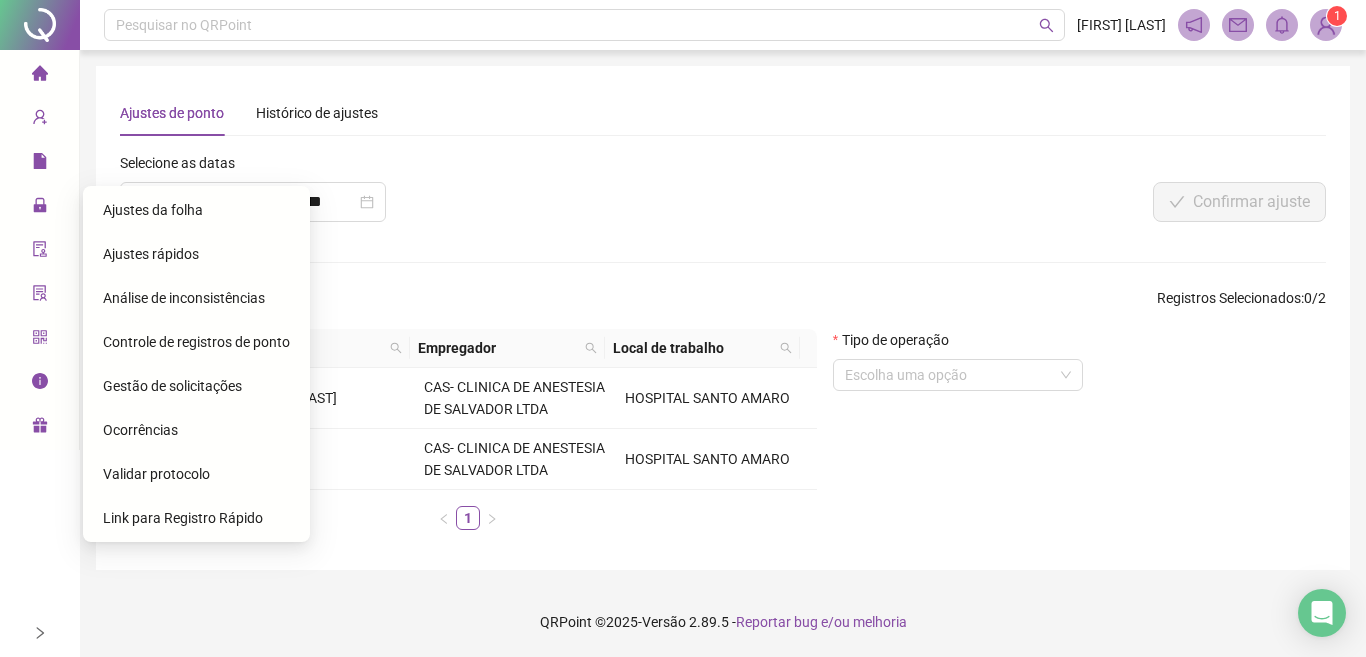 click on "Ajustes rápidos" at bounding box center [151, 254] 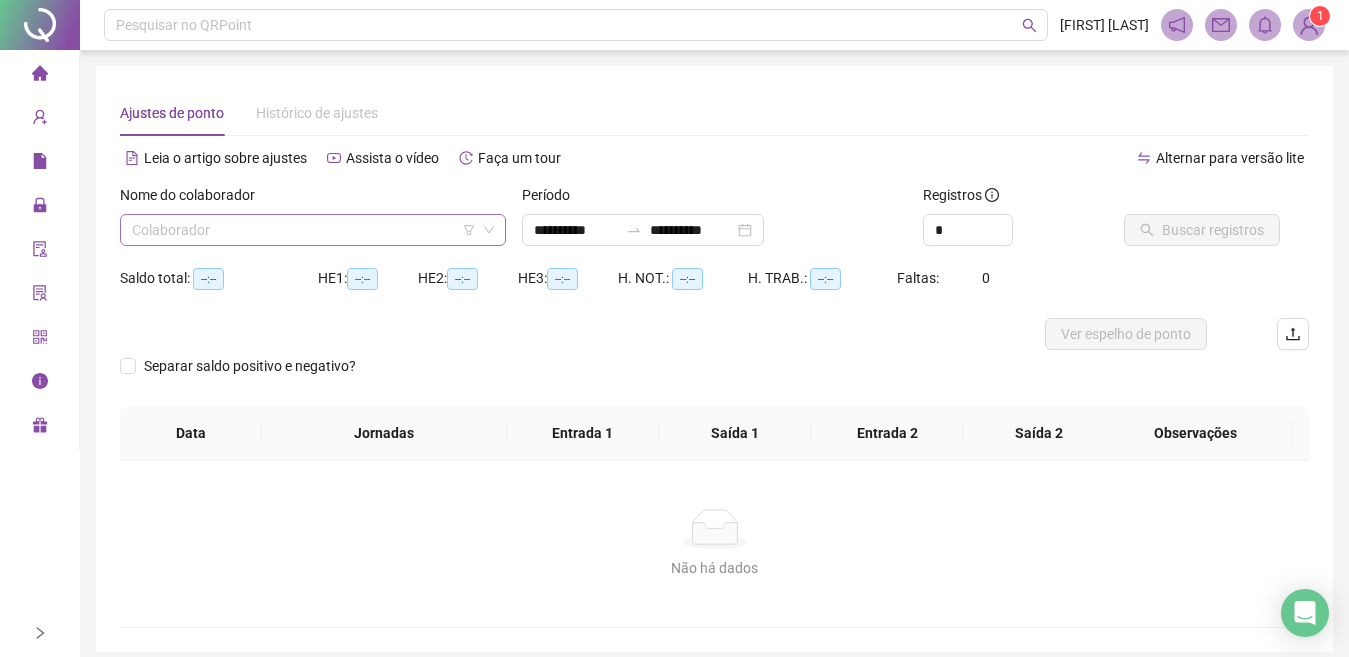 click at bounding box center (304, 230) 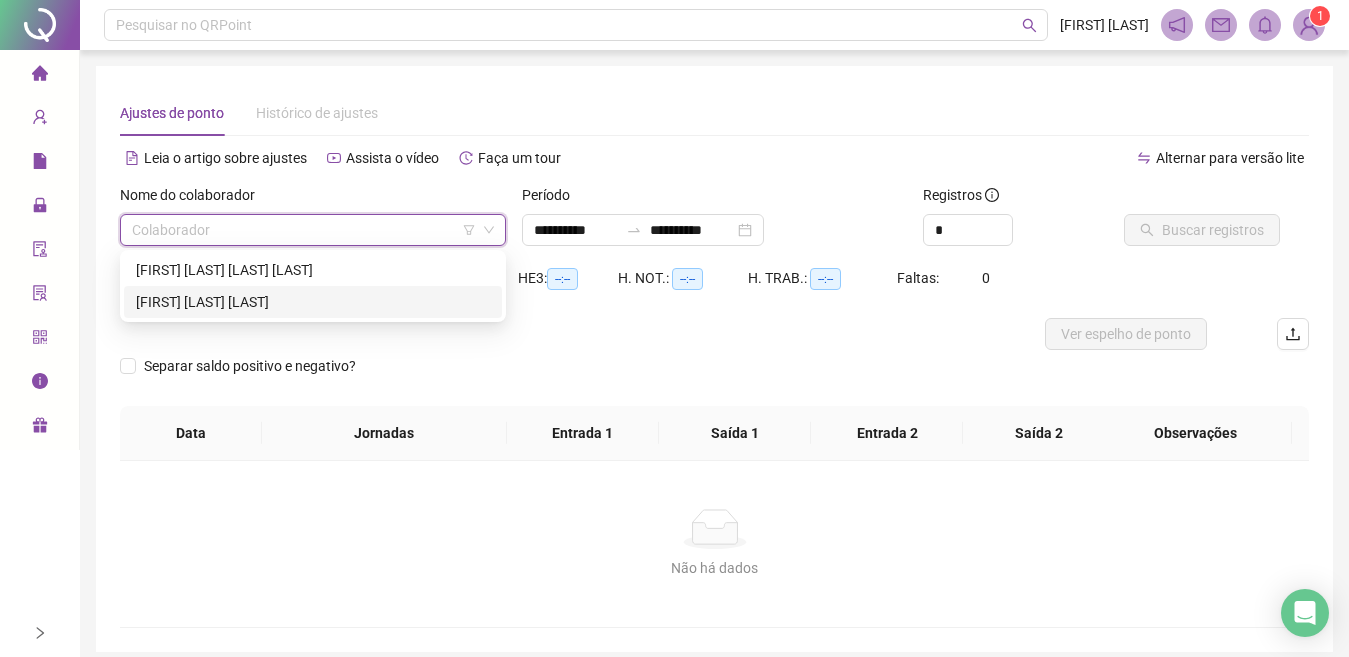 click on "[FIRST] [LAST] [LAST] [LAST]" at bounding box center [313, 302] 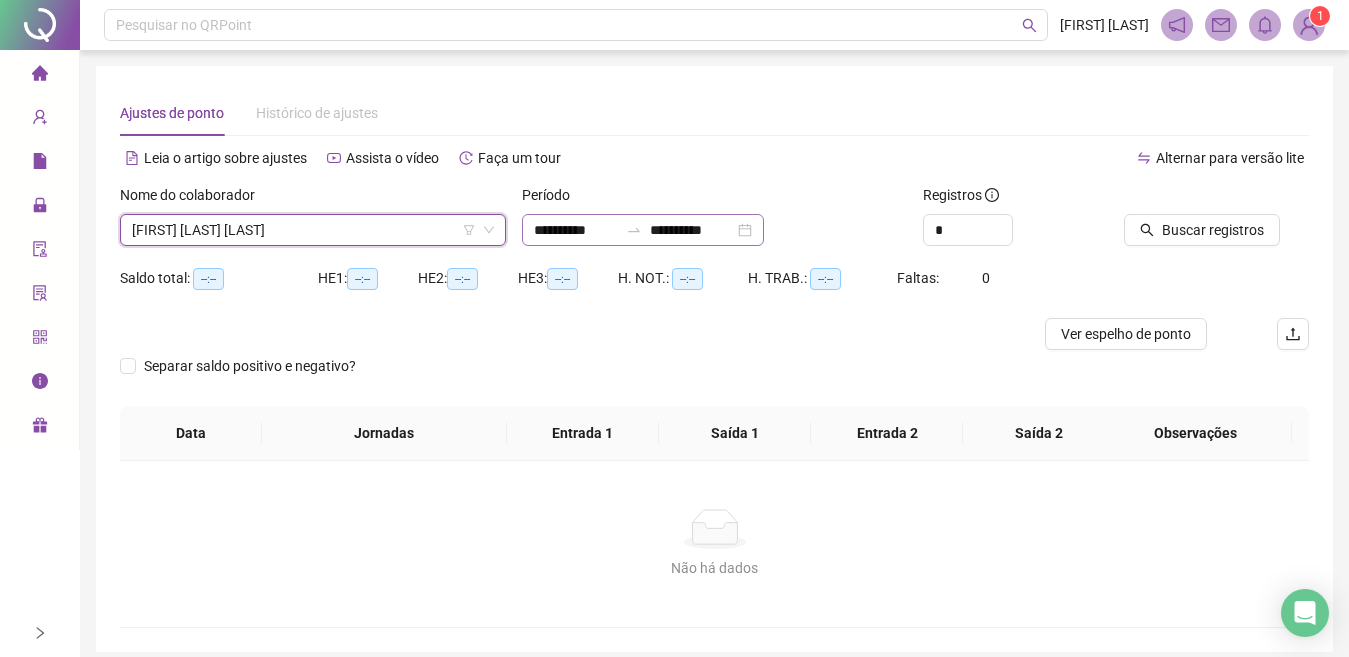 click on "**********" at bounding box center [643, 230] 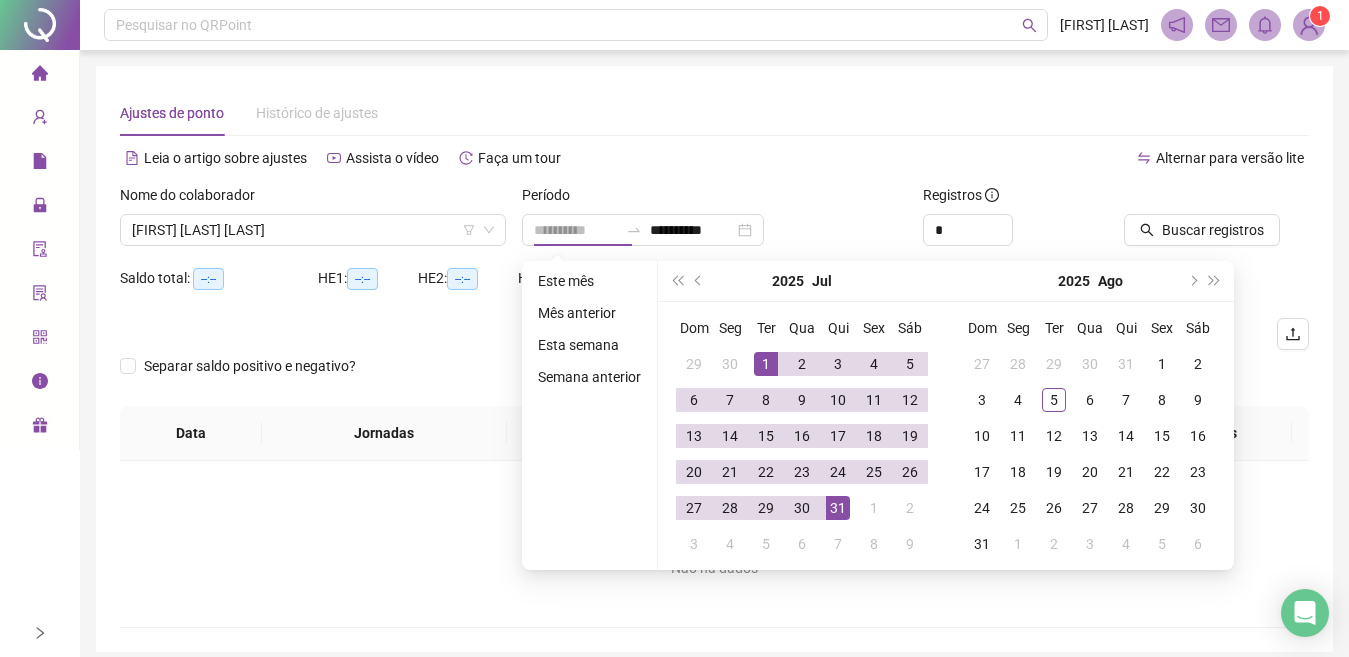 click on "1" at bounding box center (766, 364) 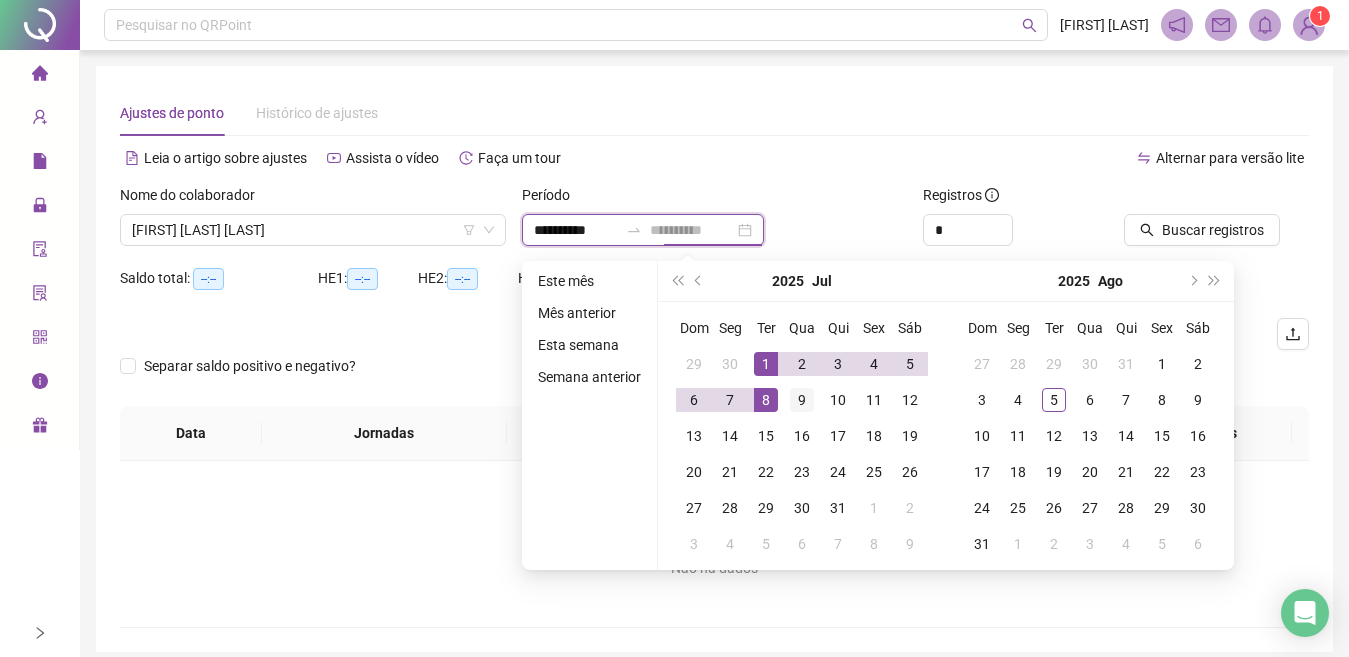 type on "**********" 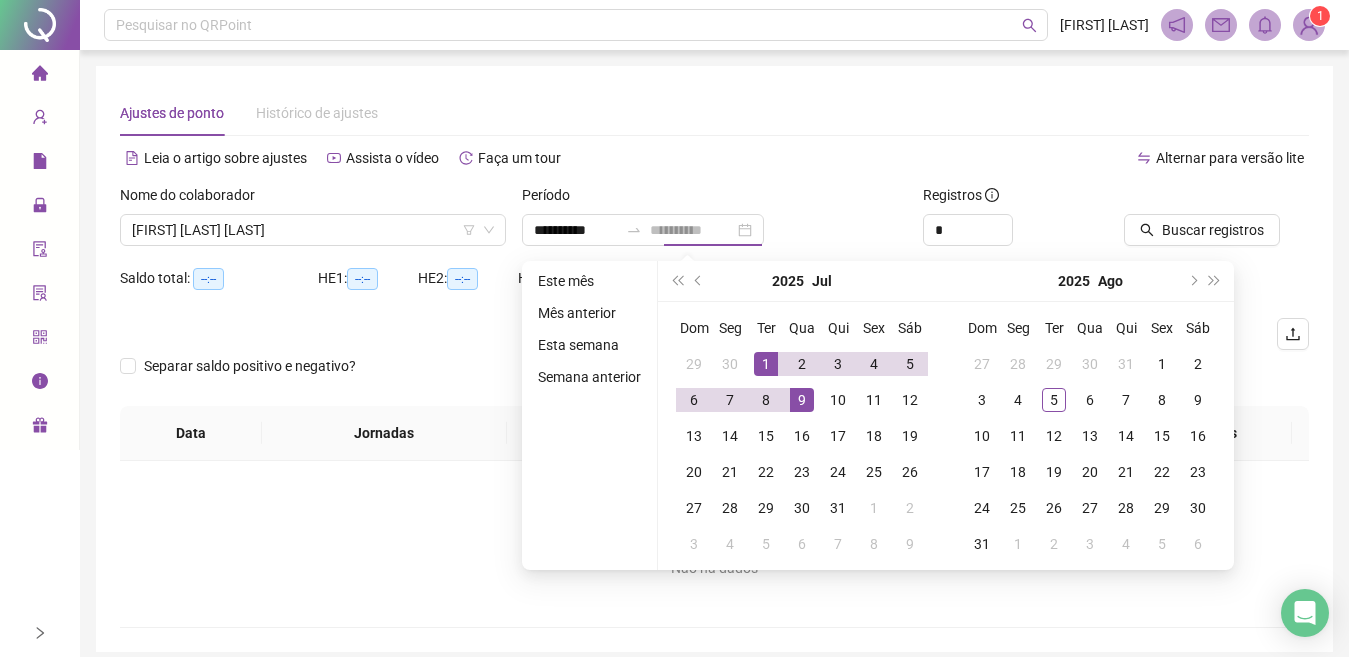 click on "9" at bounding box center (802, 400) 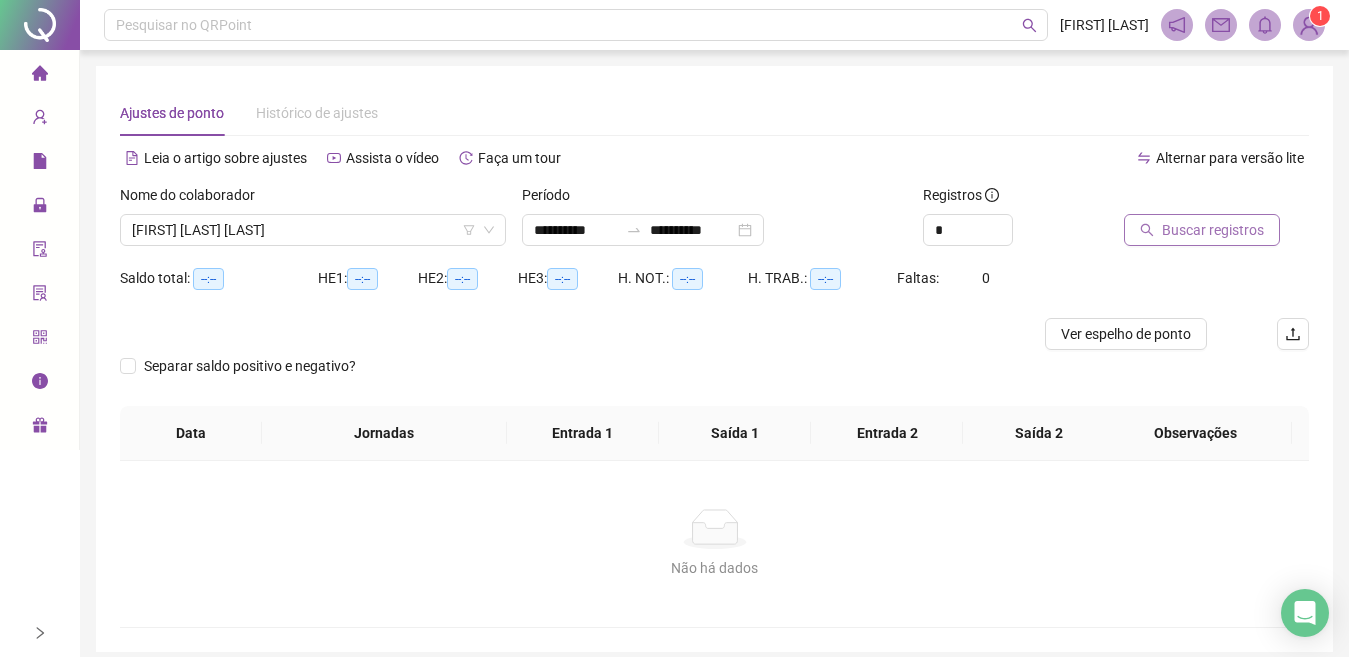 click 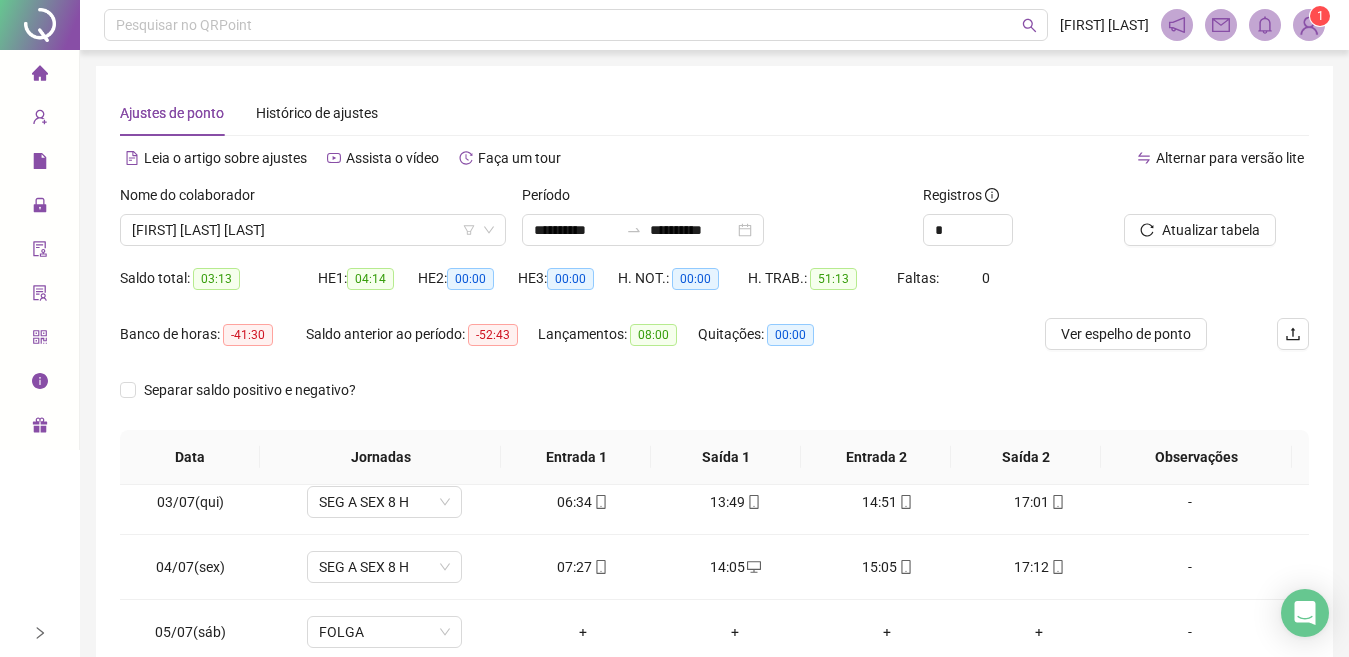 scroll, scrollTop: 158, scrollLeft: 0, axis: vertical 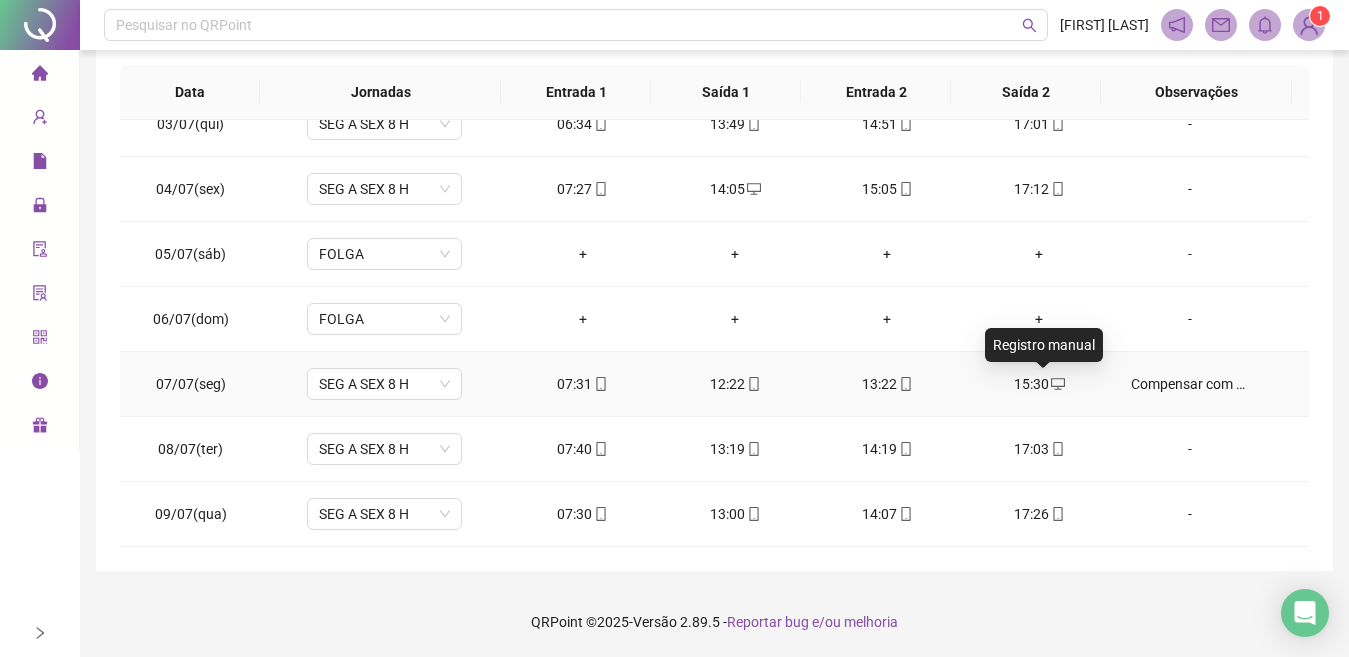 click 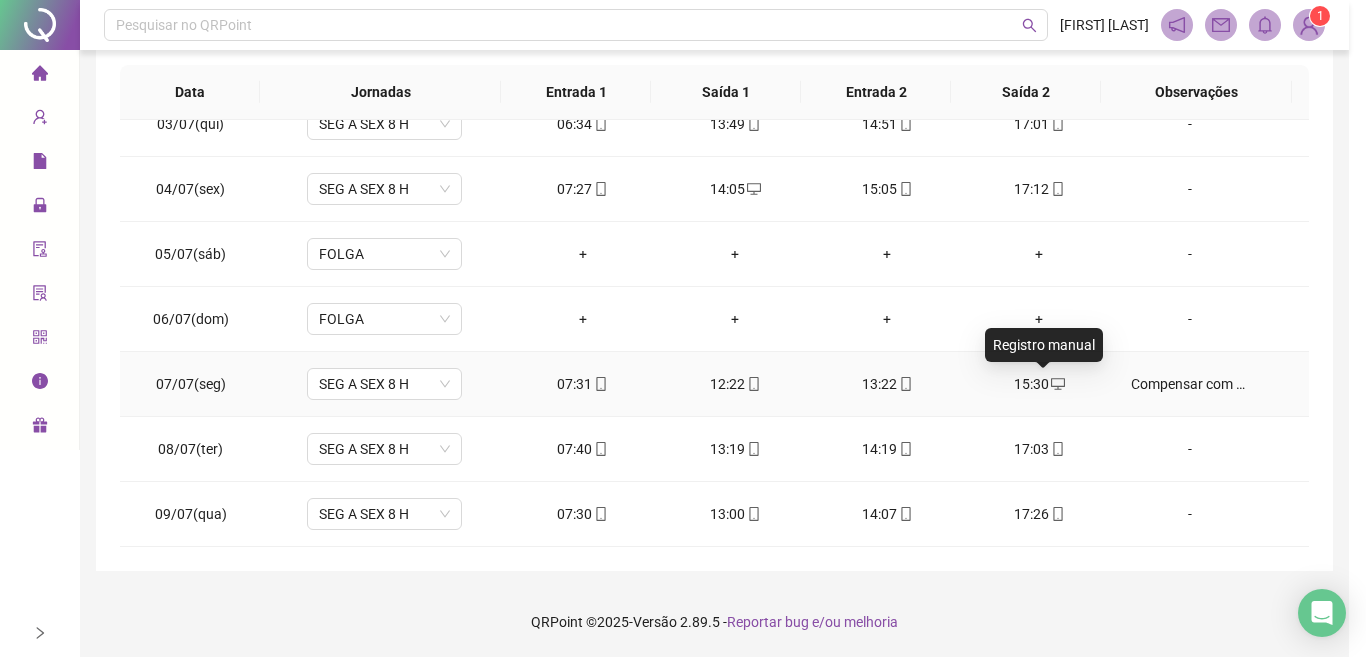 type on "**********" 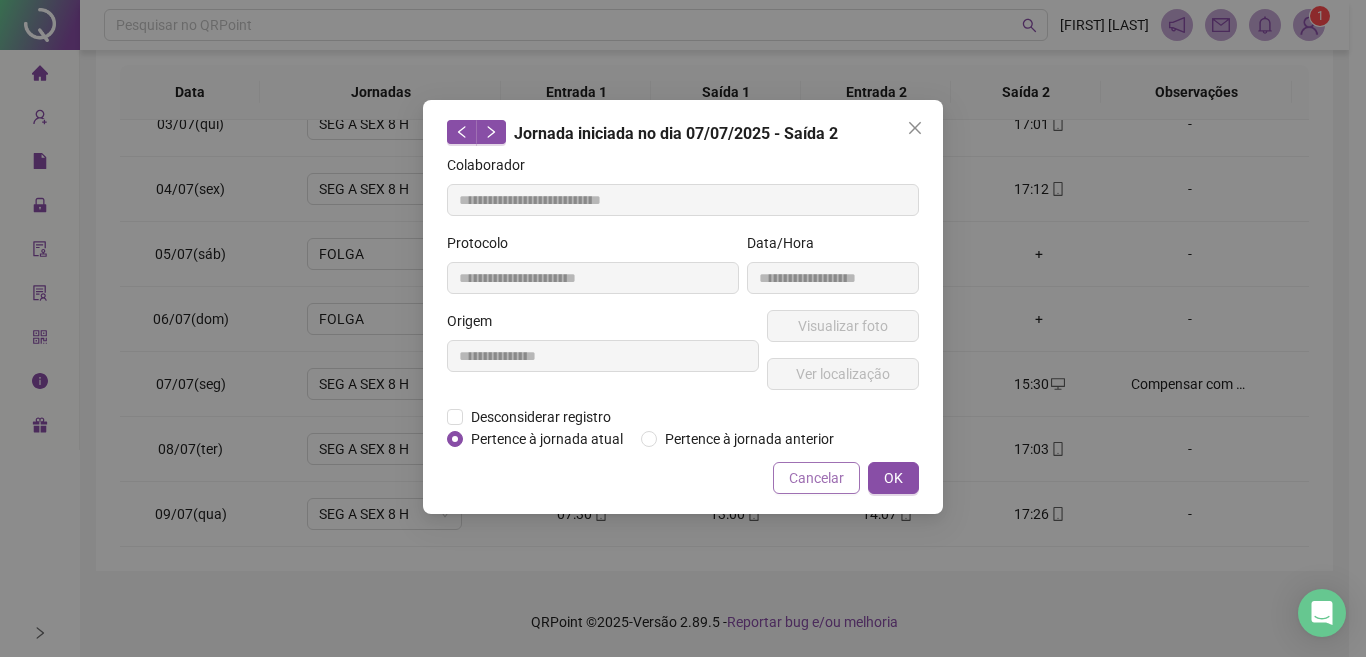 click on "Cancelar" at bounding box center (816, 478) 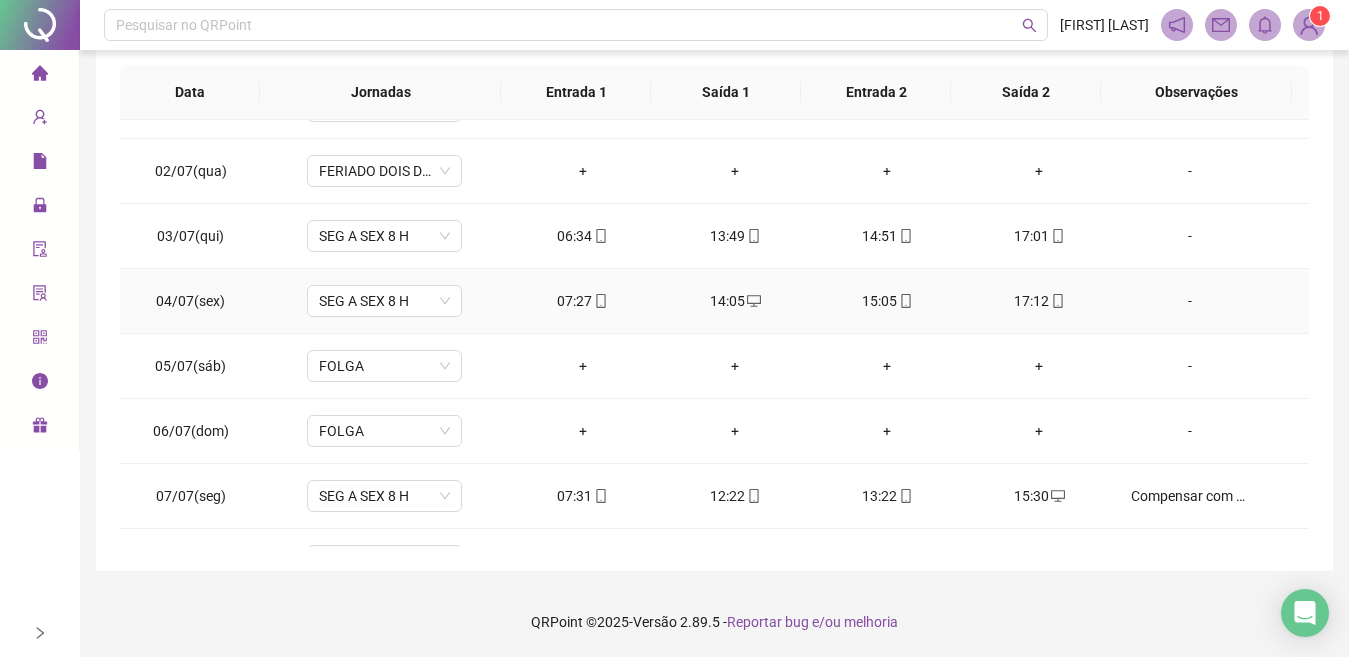 scroll, scrollTop: 0, scrollLeft: 0, axis: both 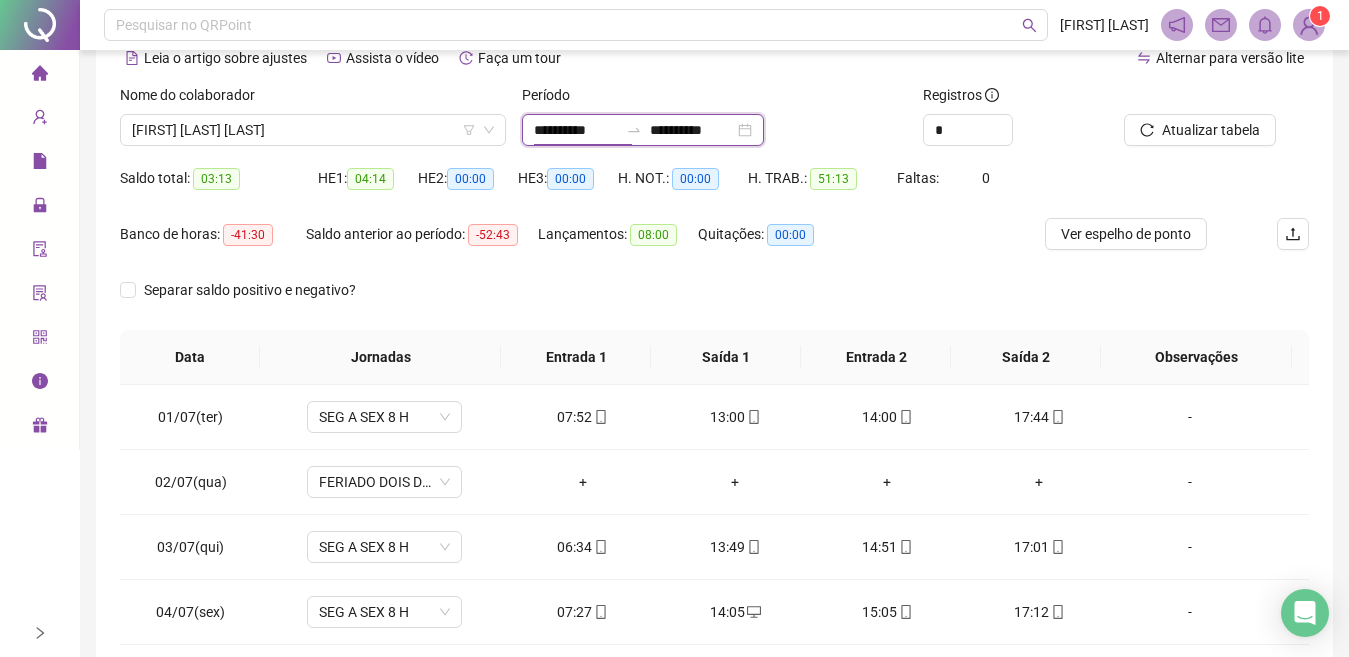 click on "**********" at bounding box center (576, 130) 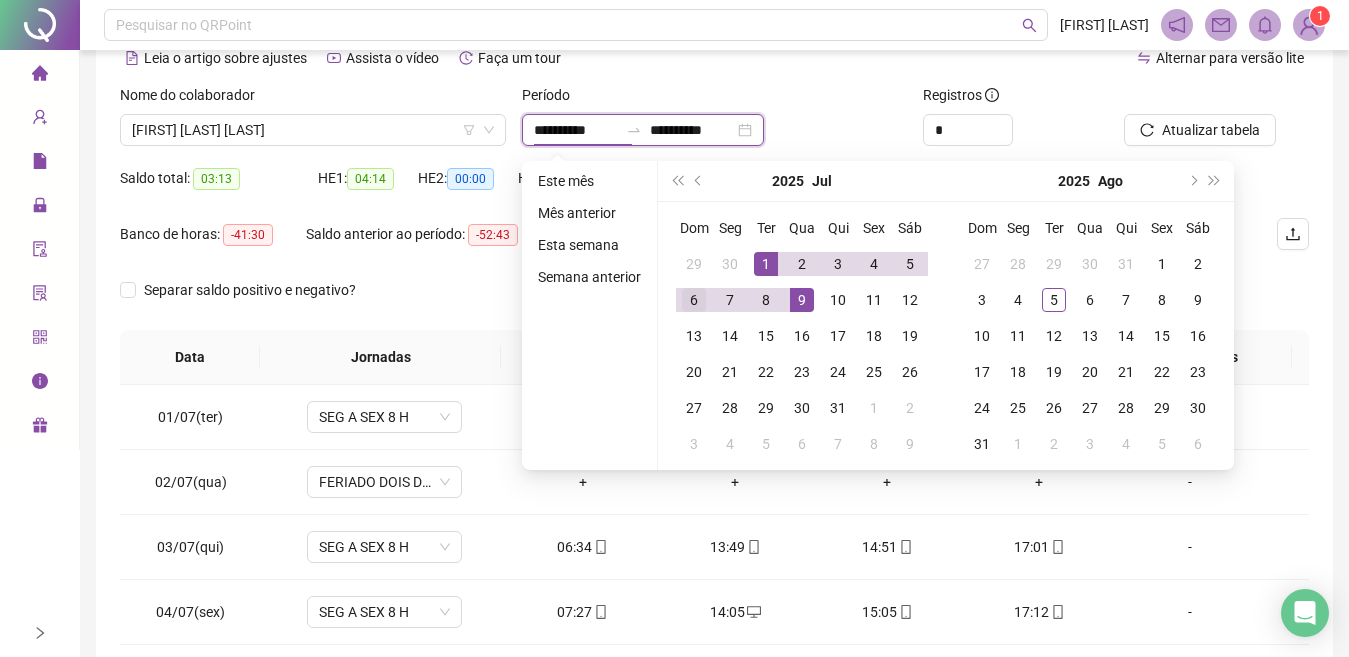 type on "**********" 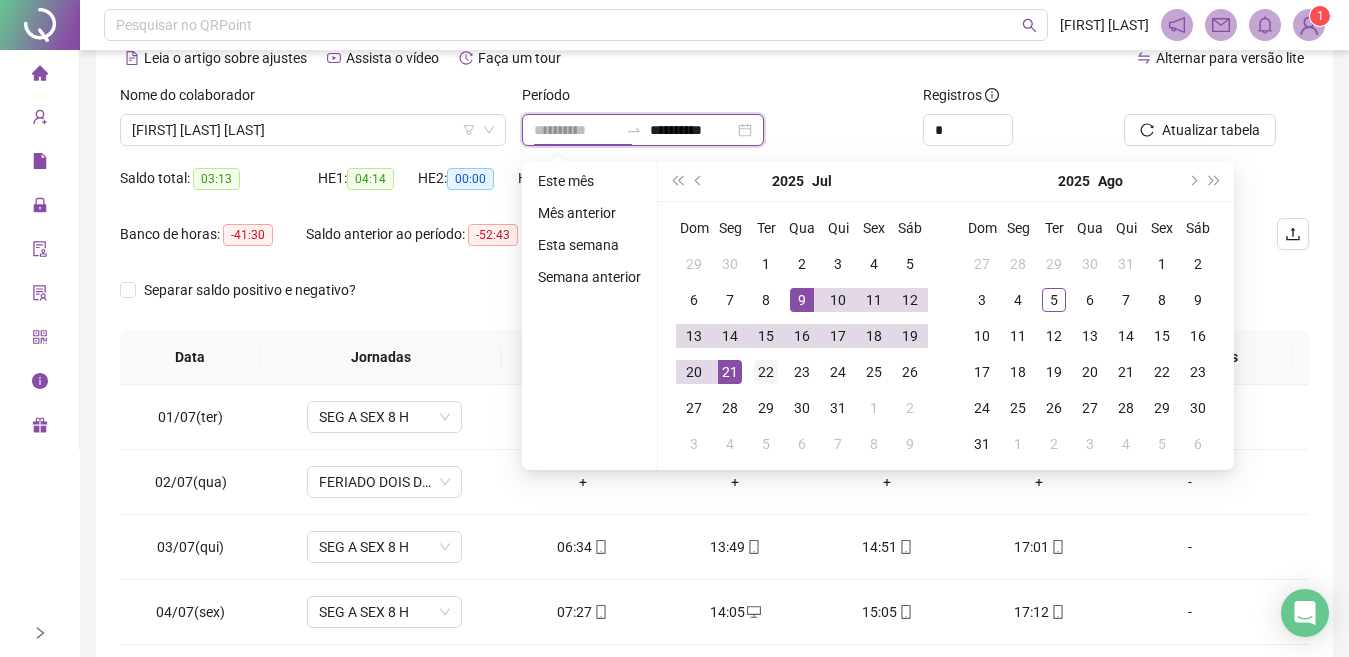 type on "**********" 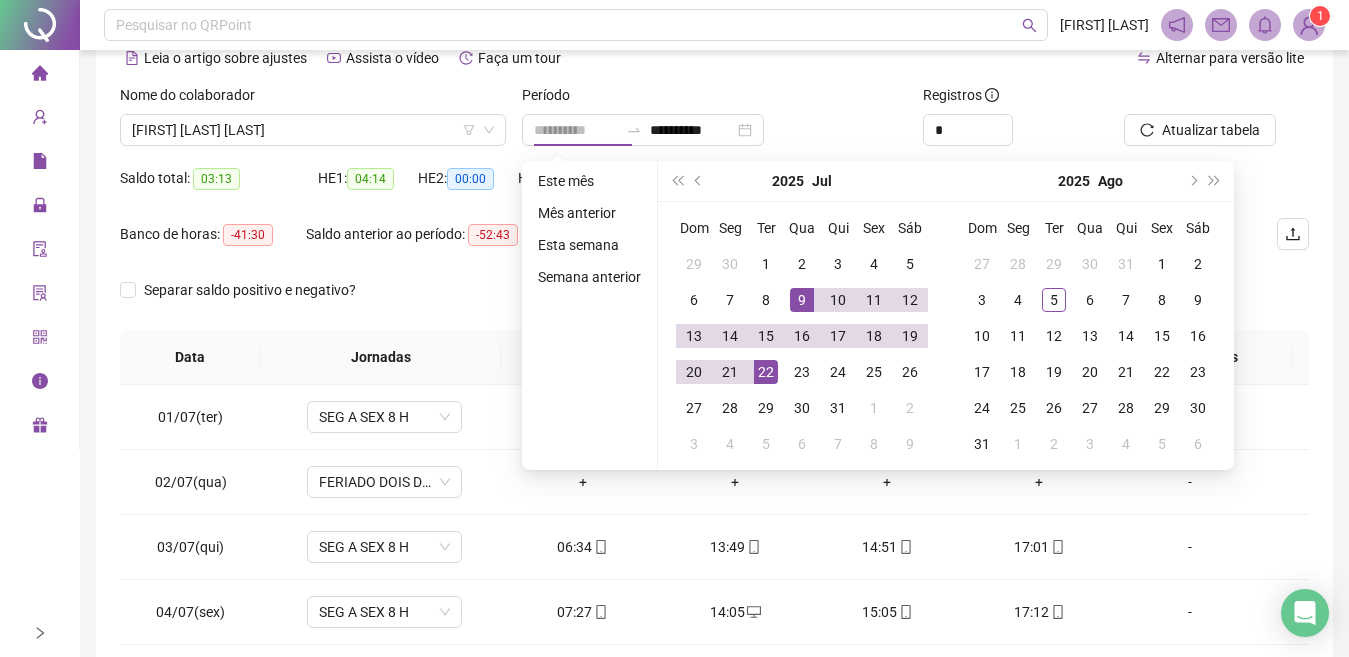 click on "22" at bounding box center (766, 372) 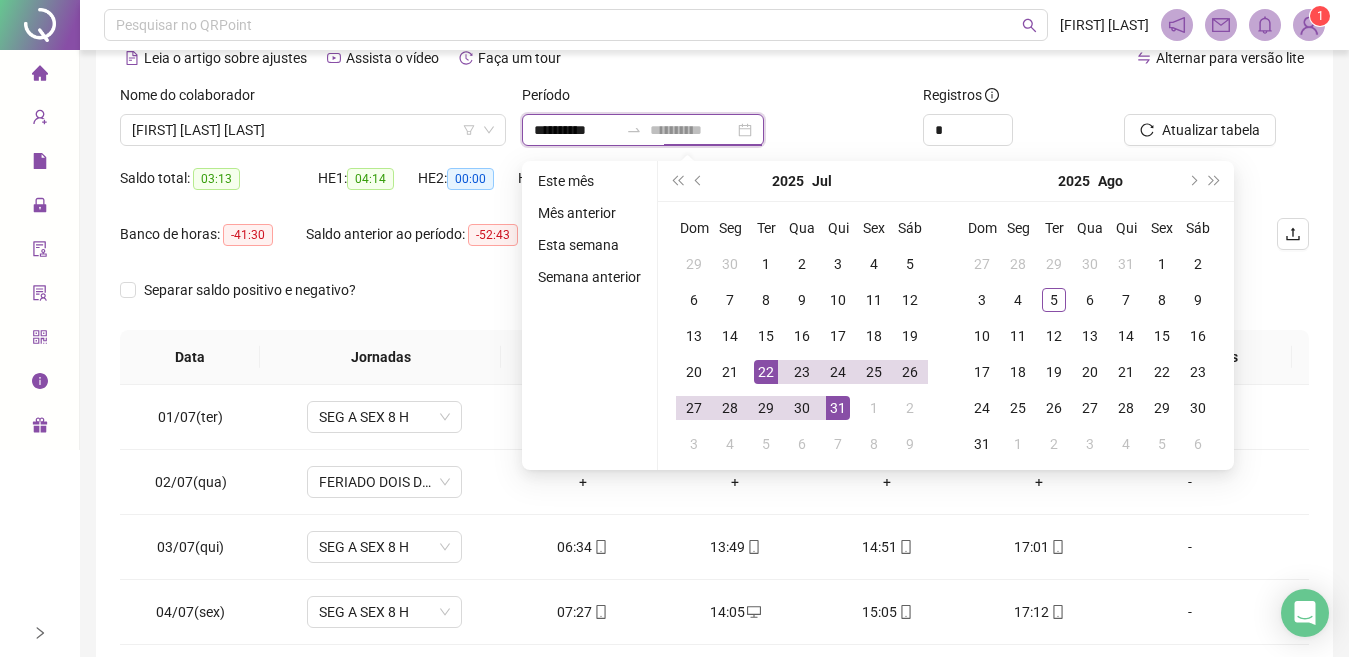 type on "**********" 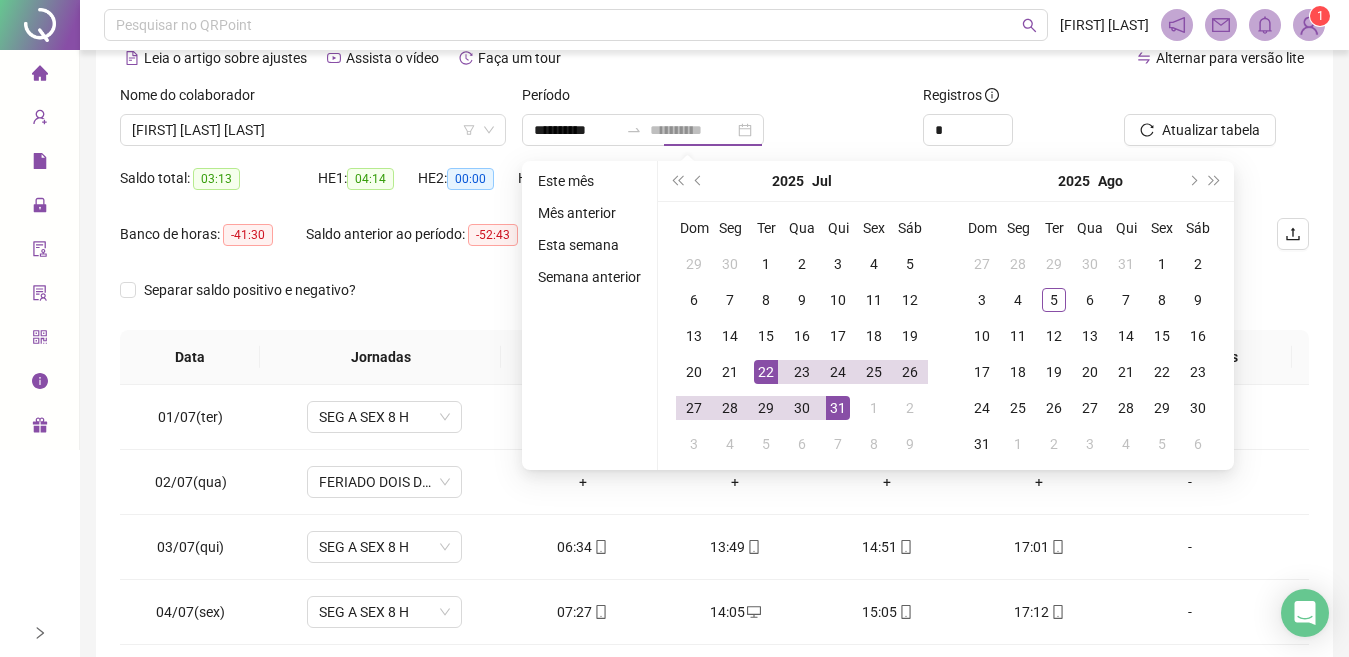 click on "31" at bounding box center (838, 408) 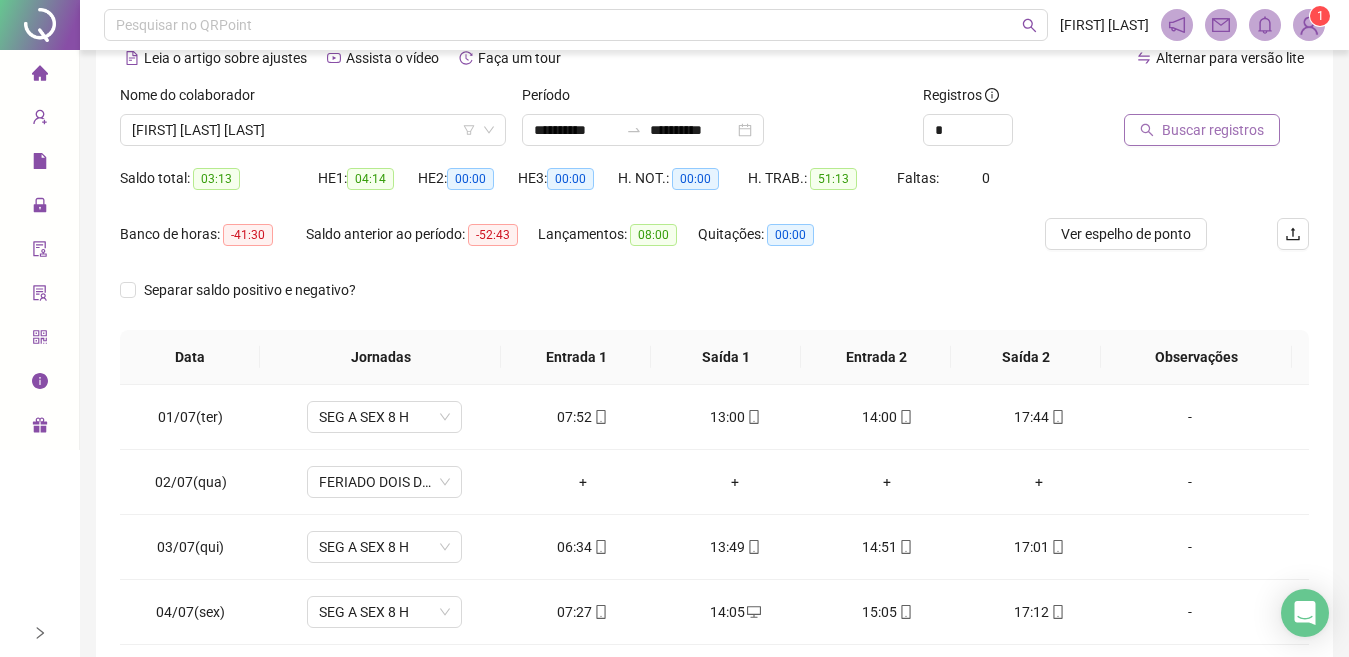 click on "Buscar registros" at bounding box center (1213, 130) 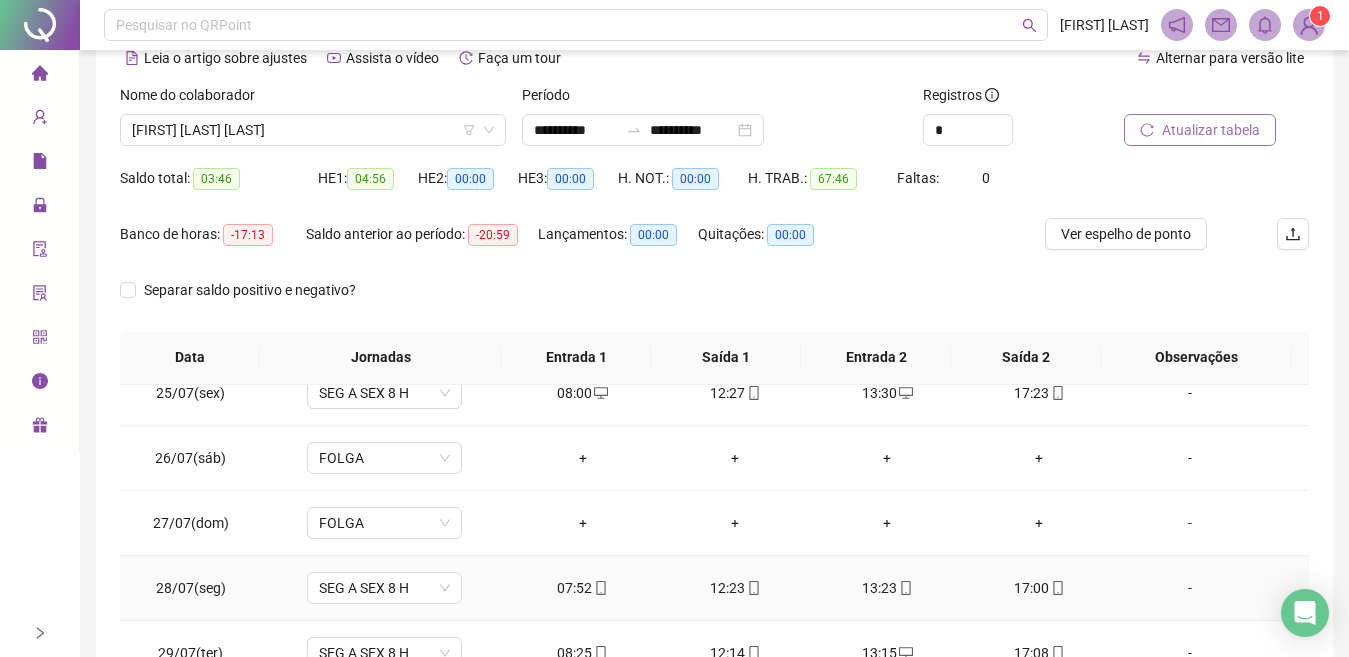 scroll, scrollTop: 223, scrollLeft: 0, axis: vertical 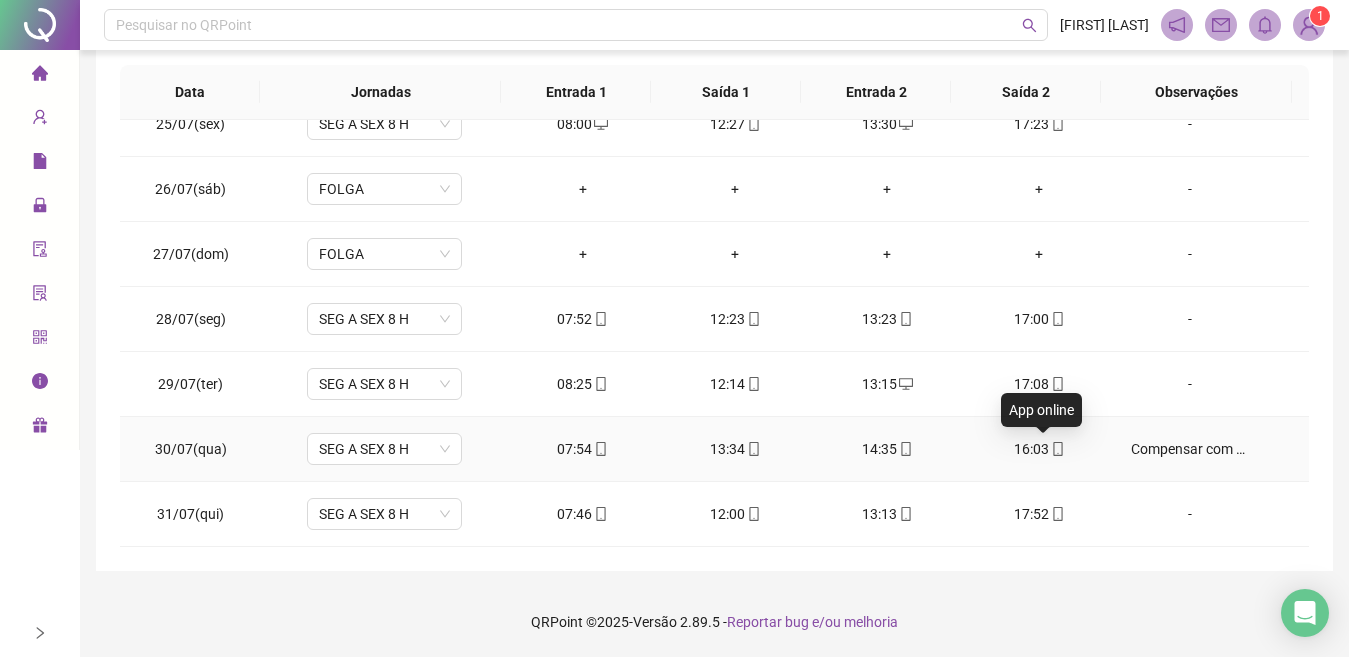 click 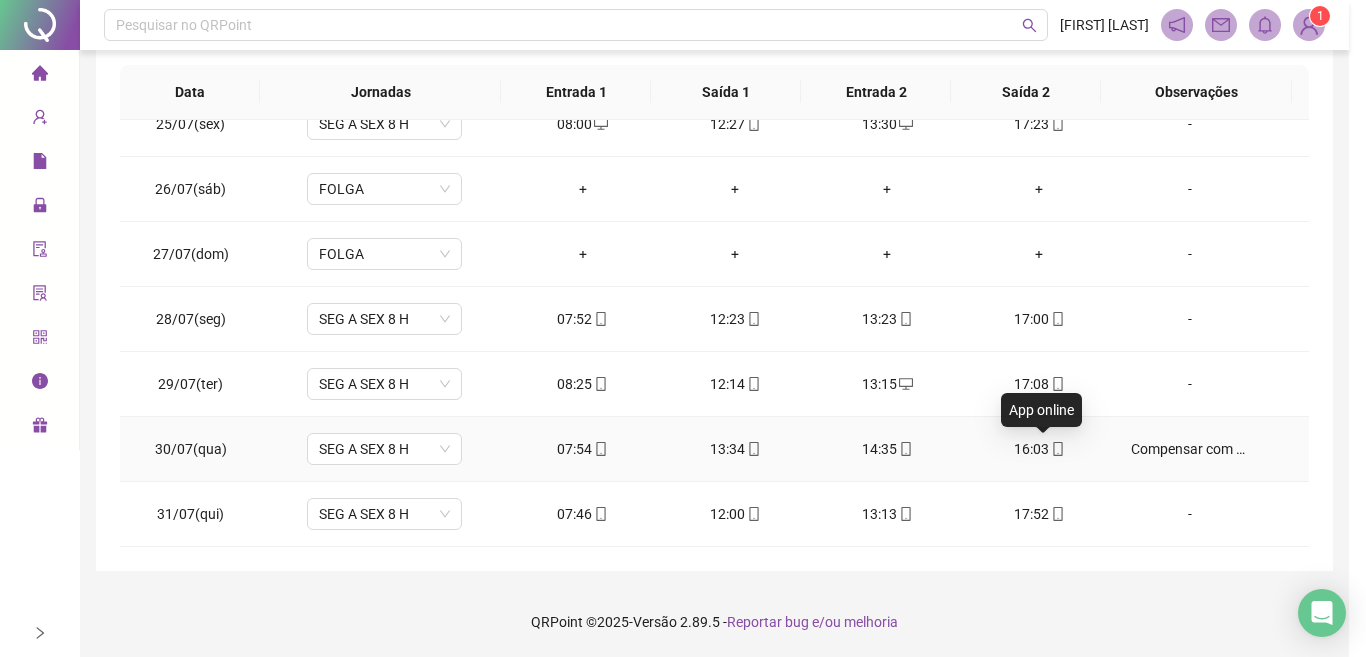 type on "**********" 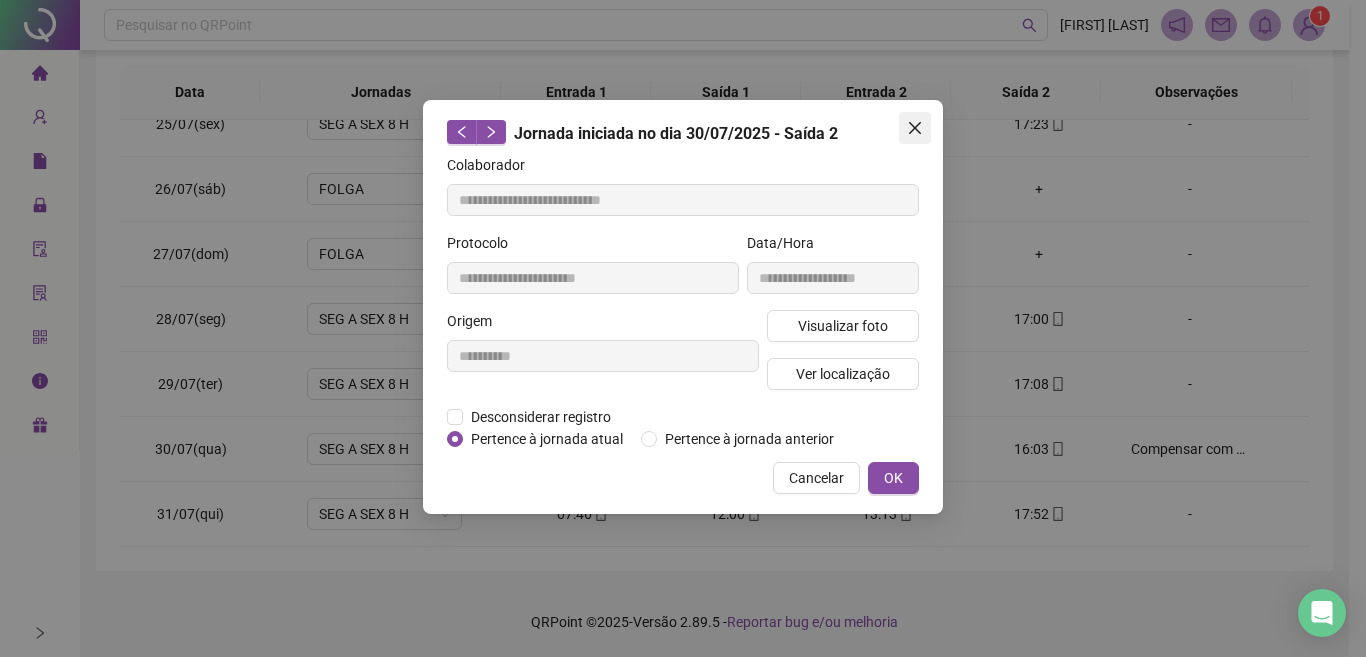click 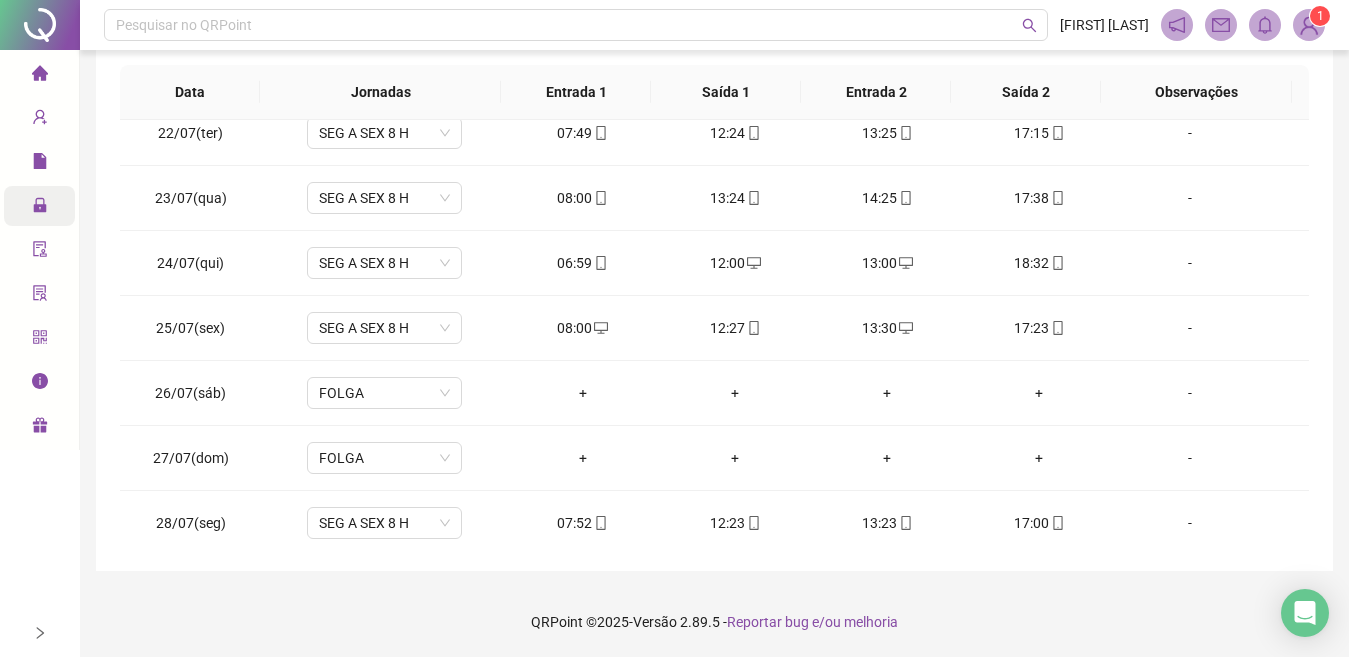 scroll, scrollTop: 0, scrollLeft: 0, axis: both 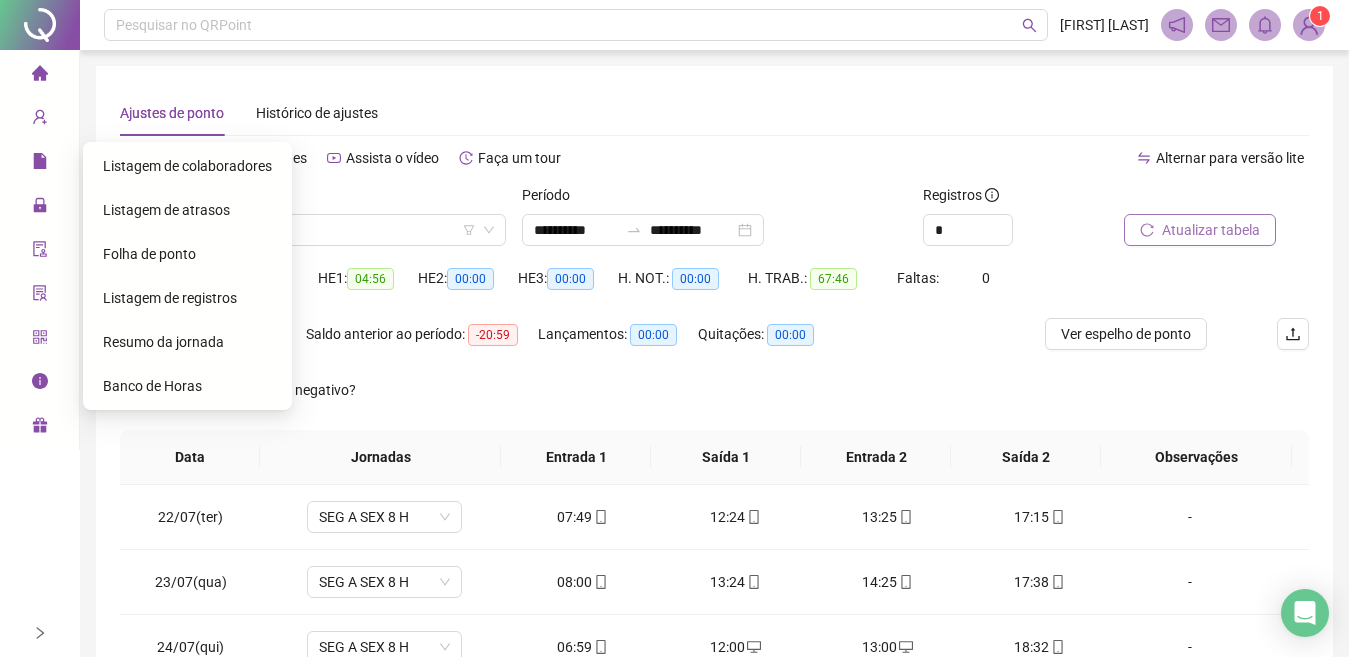 click on "Folha de ponto" at bounding box center (149, 254) 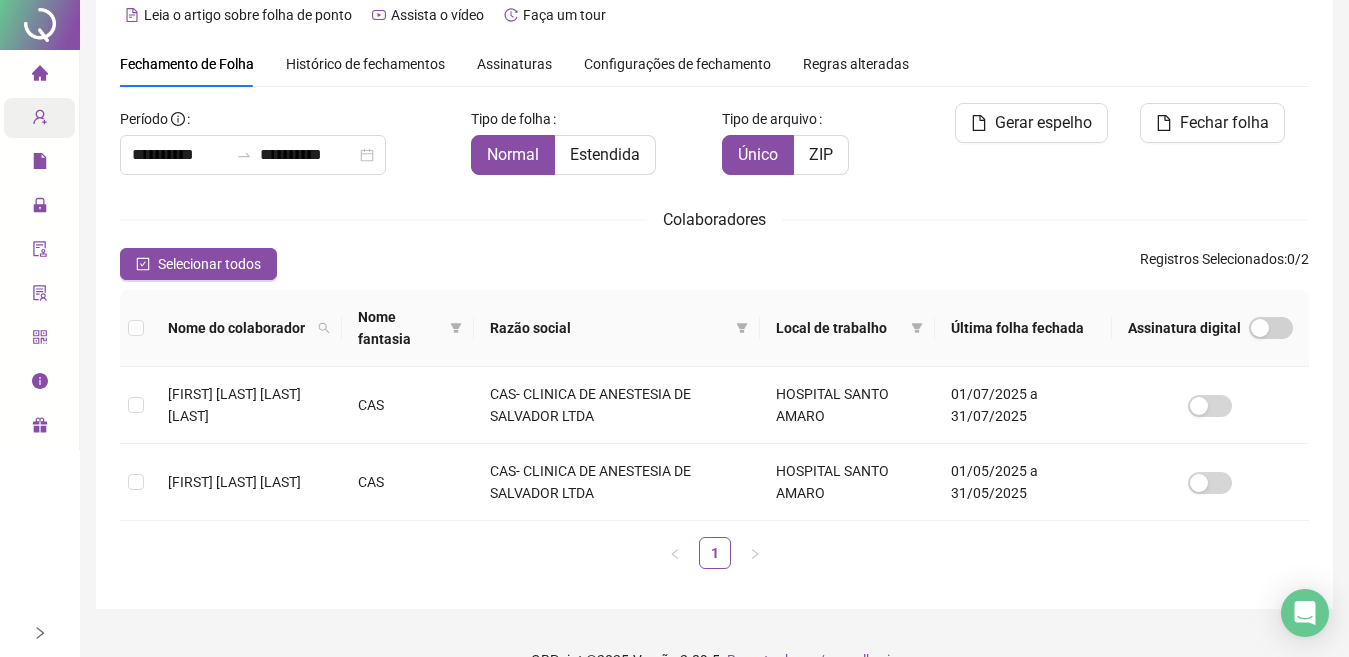 scroll, scrollTop: 0, scrollLeft: 0, axis: both 